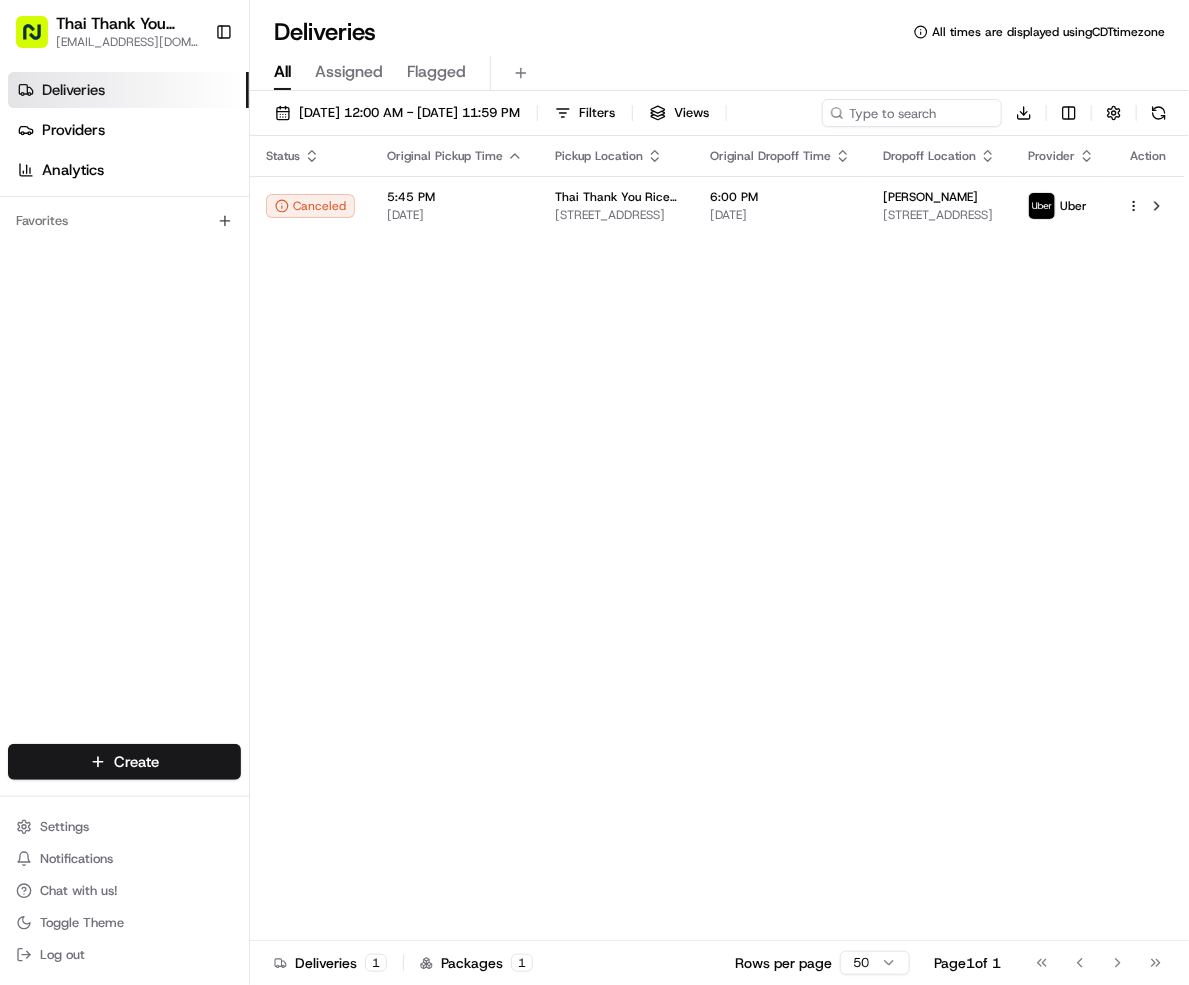 scroll, scrollTop: 0, scrollLeft: 0, axis: both 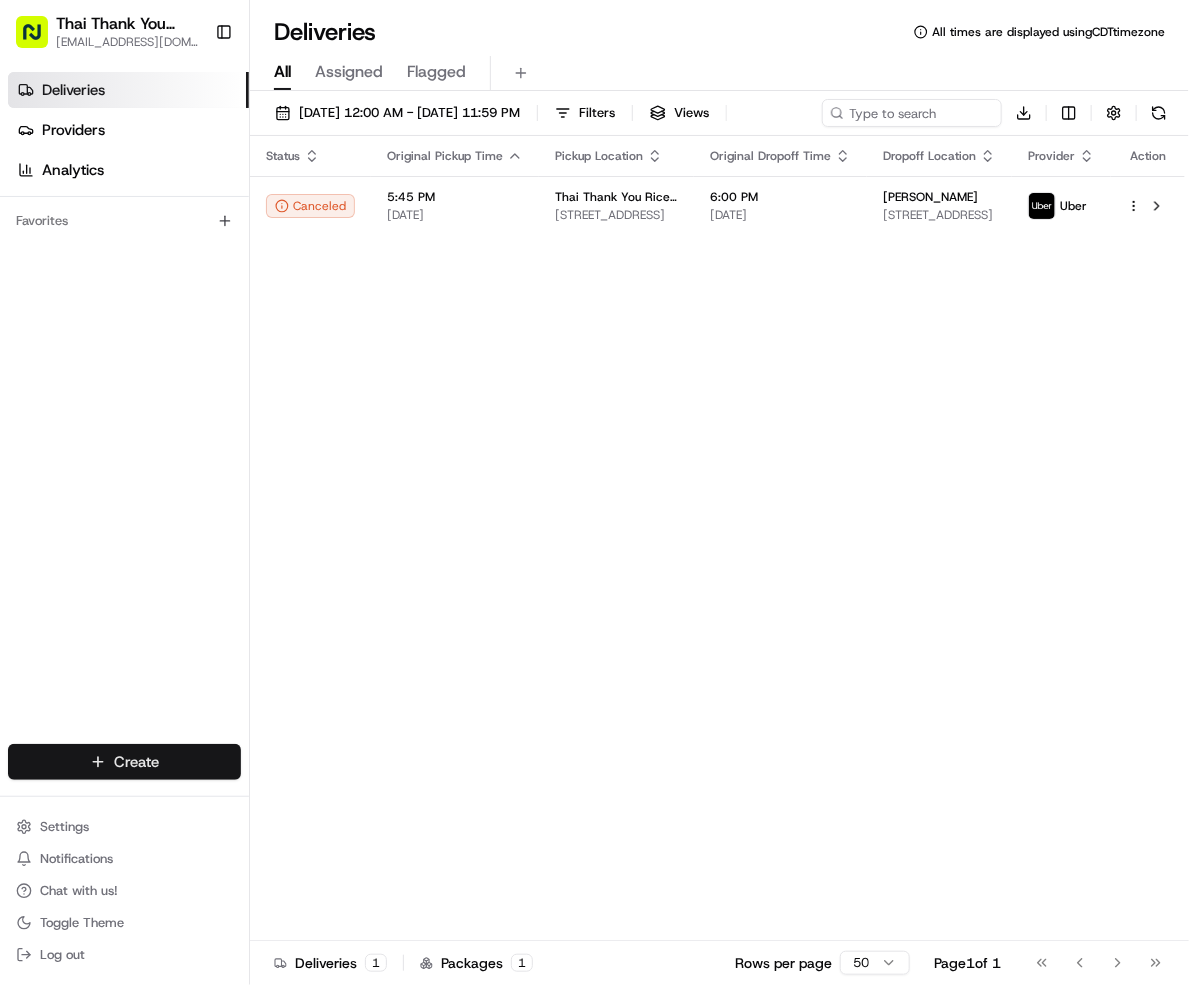 click on "Thai Thank You Rice & Noodles boontongkum@yahoo.com Toggle Sidebar Deliveries Providers Analytics Favorites Main Menu Members & Organization Organization Users Roles Preferences Customization Tracking Orchestration Automations Dispatch Strategy Locations Pickup Locations Dropoff Locations Billing Billing Refund Requests Integrations Notification Triggers Webhooks API Keys Request Logs Create Settings Notifications Chat with us! Toggle Theme Log out Deliveries All times are displayed using  CDT  timezone All Assigned Flagged 07/11/2025 12:00 AM - 07/11/2025 11:59 PM Filters Views Download Status Original Pickup Time Pickup Location Original Dropoff Time Dropoff Location Provider Action Canceled 5:45 PM 07/11/2025 Thai Thank You Rice & Noodles 3248 N Lincoln Ave, Chicago, IL 60657, USA 6:00 PM 07/11/2025 Simon Ta 2721 W Belmont Ave, Chicago, IL 60618, USA Uber Deliveries 1 Packages 1 Rows per page 50 Page  1  of   1 Go to first page Go to previous page Go to next page Go to last page" at bounding box center [594, 492] 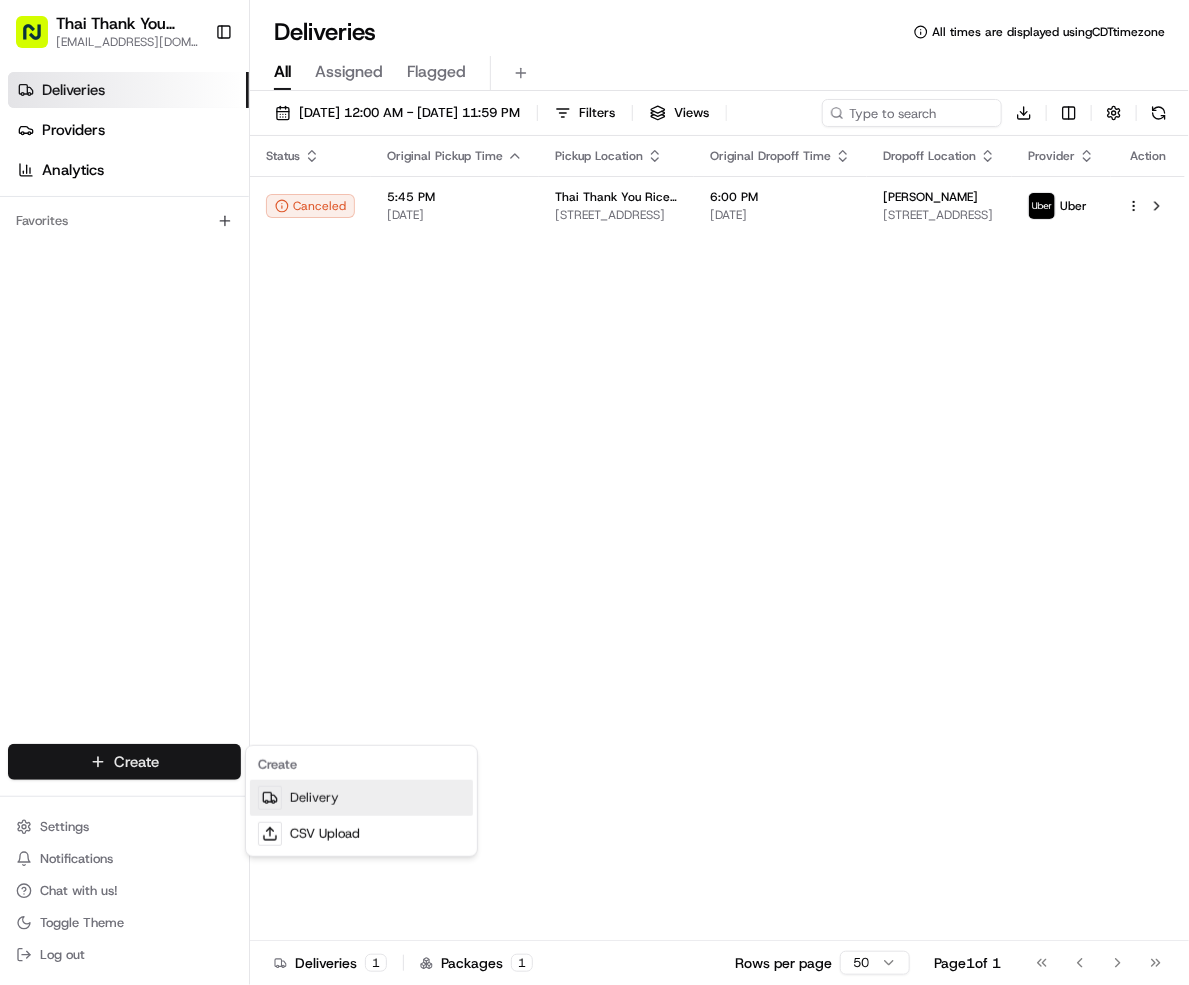click on "Delivery" at bounding box center [361, 798] 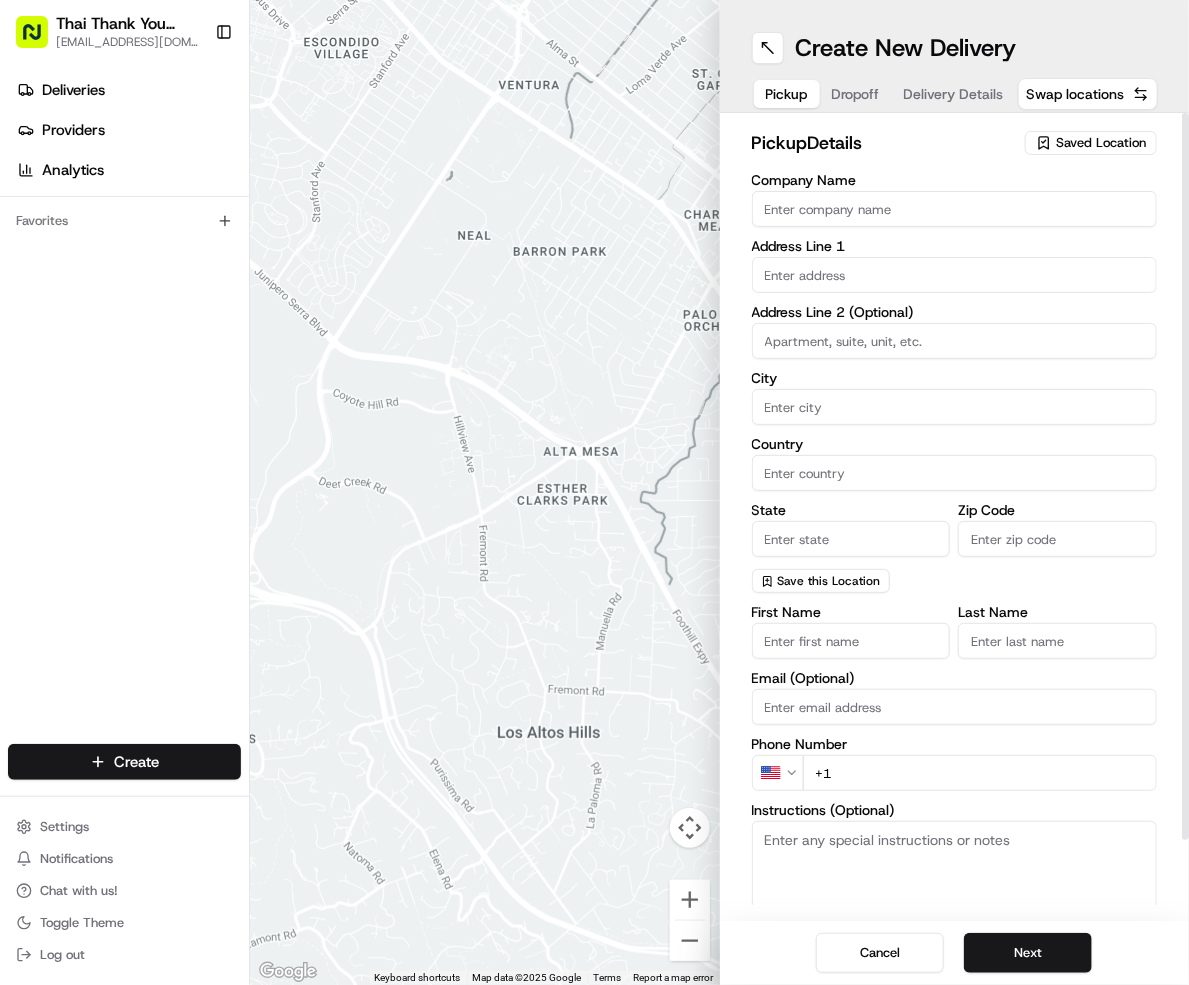 click on "pickup  Details Saved Location Company Name Address Line 1 Address Line 2 (Optional) City Country State Zip Code Save this Location First Name Last Name Email (Optional) Phone Number US +1 Instructions (Optional) Advanced" at bounding box center (955, 517) 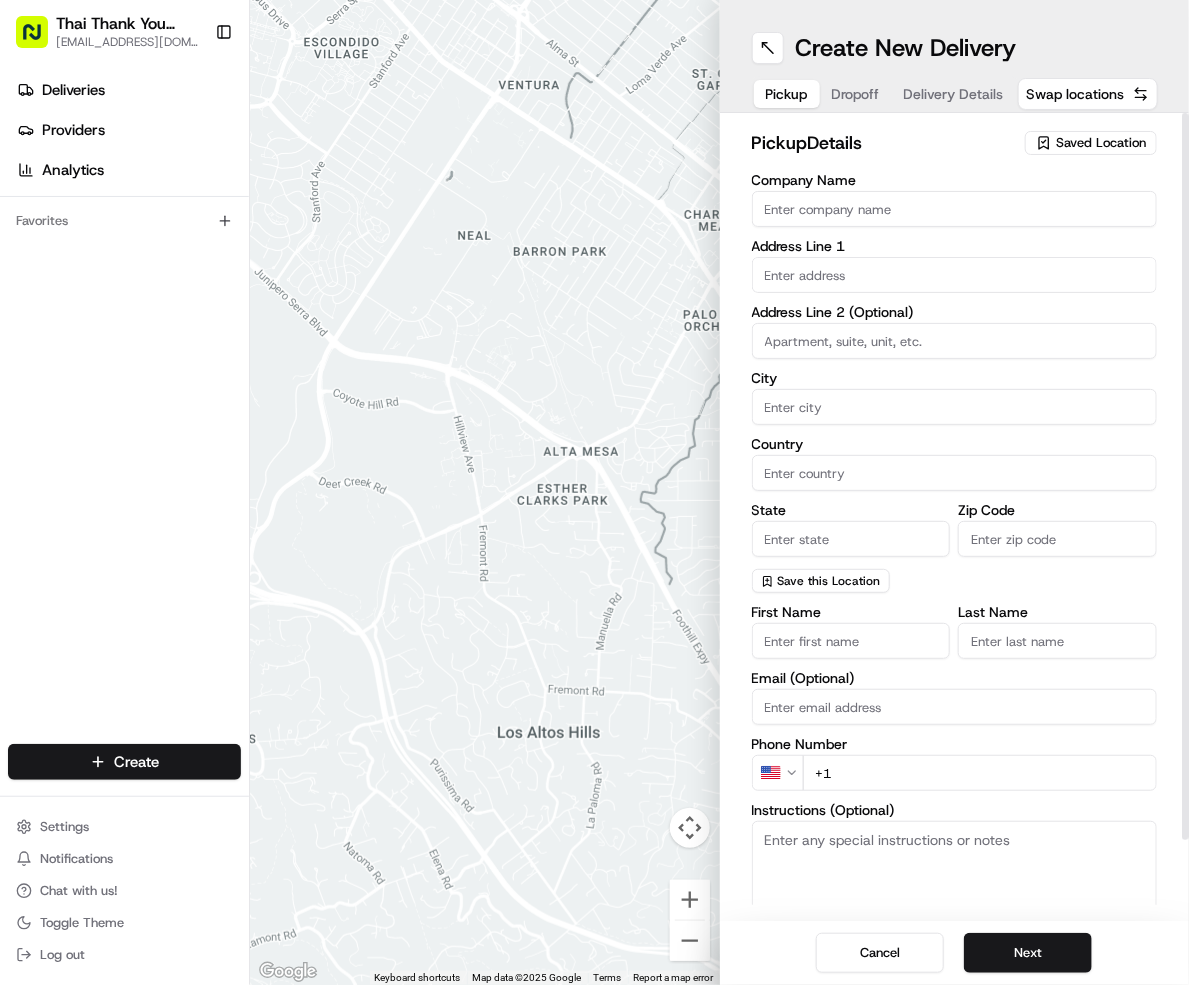 click on "Saved Location" at bounding box center (1101, 143) 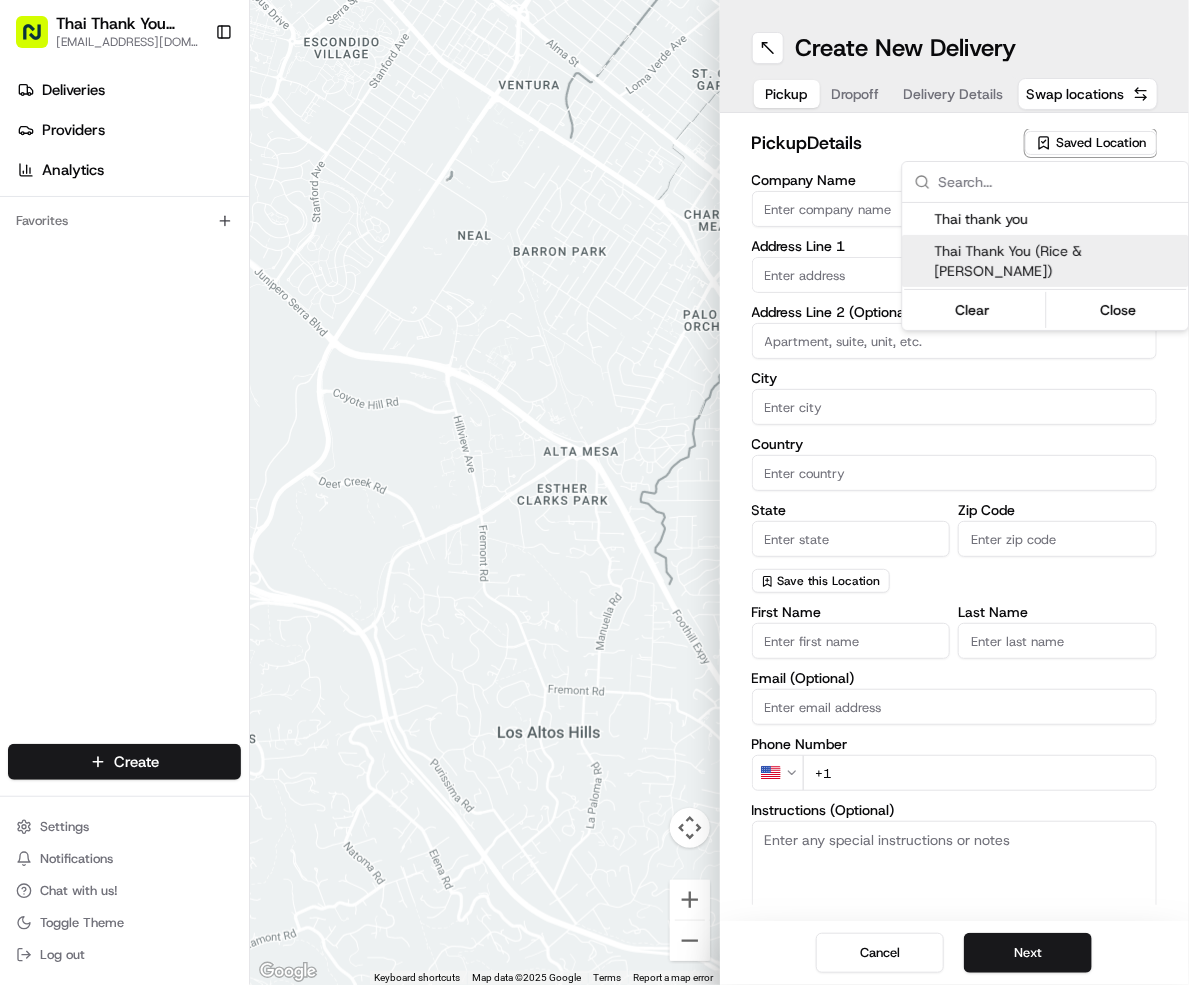 click on "Thai Thank You (Rice & [PERSON_NAME])" at bounding box center [1046, 261] 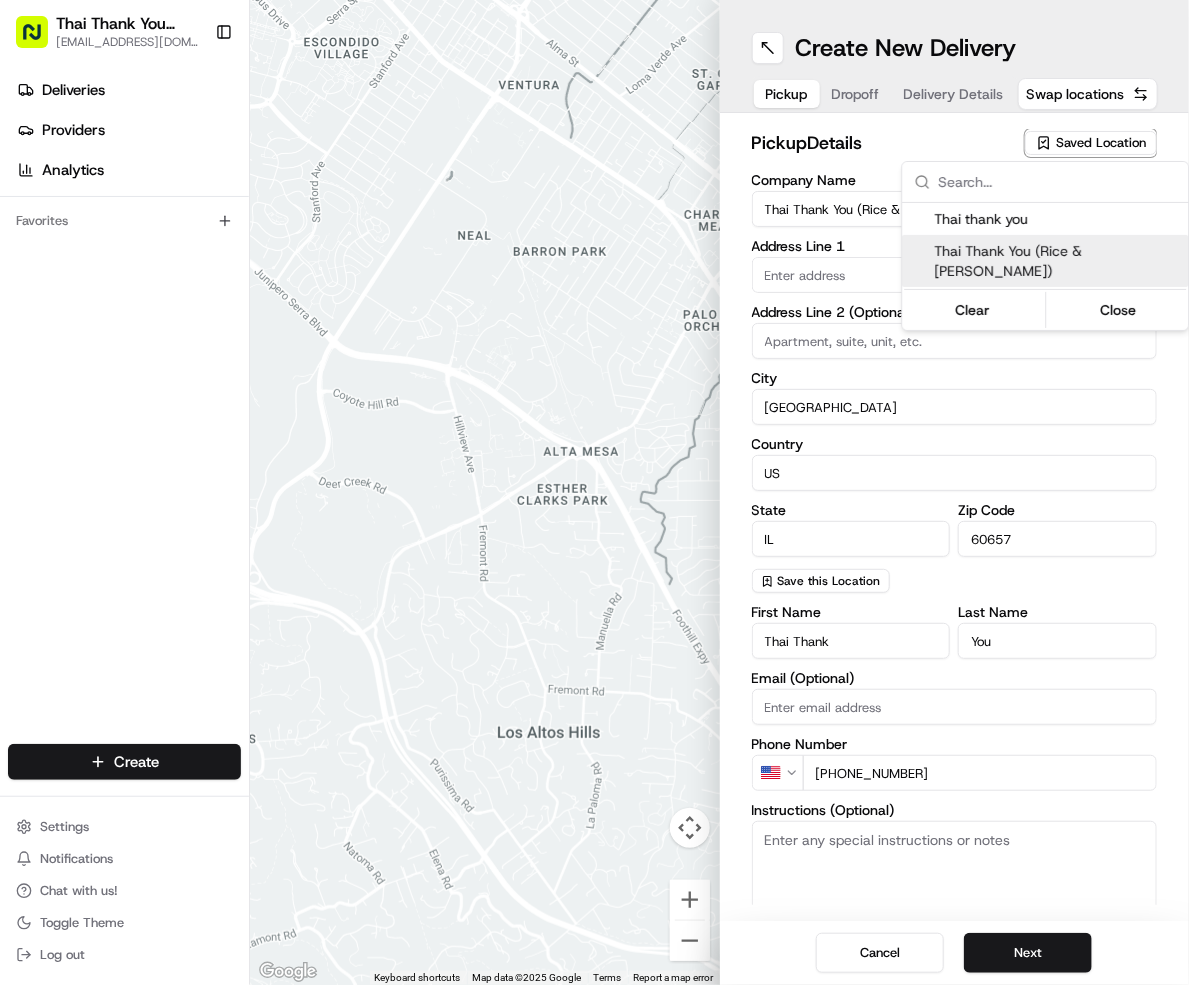 type on "3248 N Lincoln Ave" 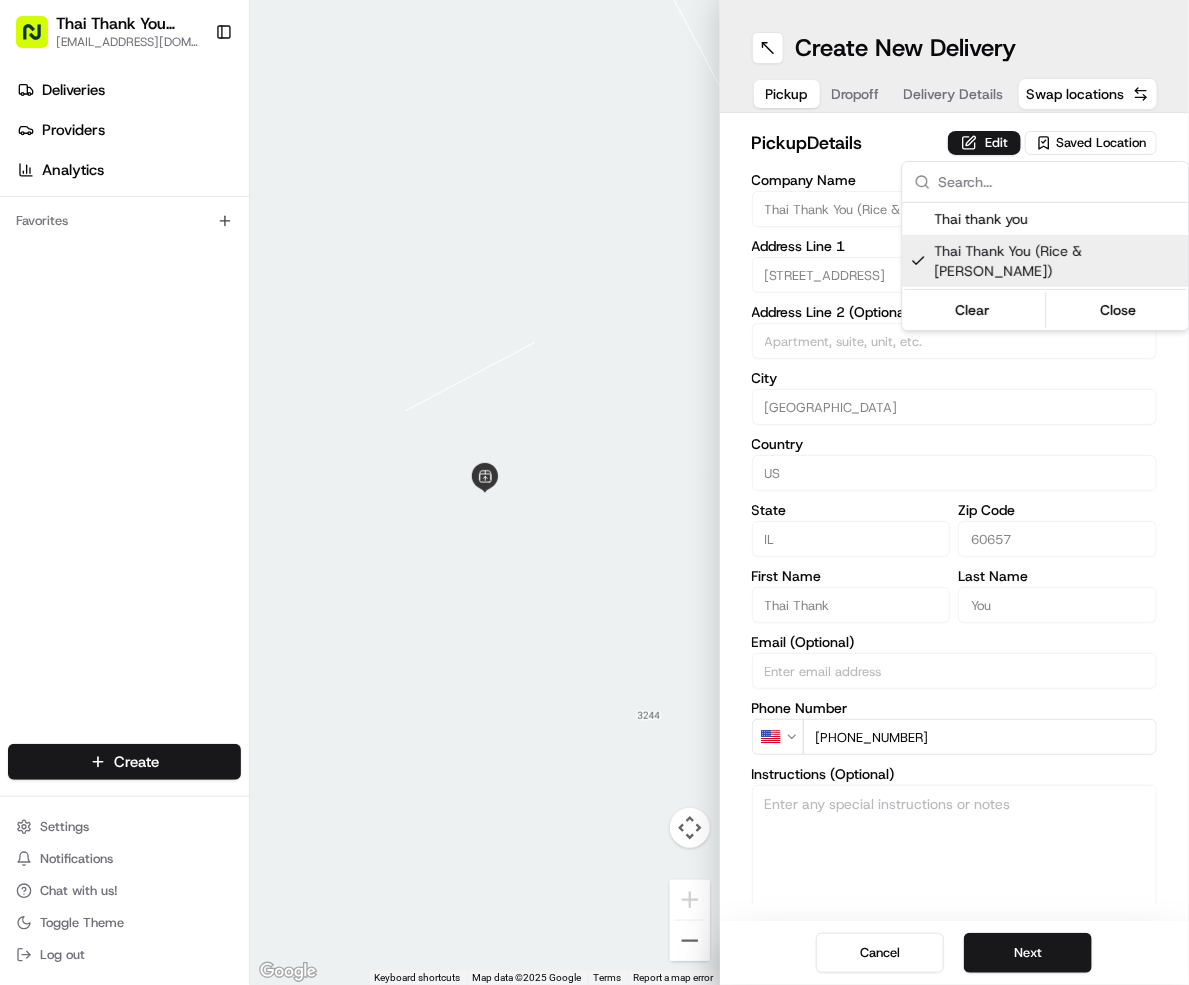 click on "Thai Thank You Rice & Noodles boontongkum@yahoo.com Toggle Sidebar Deliveries Providers Analytics Favorites Main Menu Members & Organization Organization Users Roles Preferences Customization Tracking Orchestration Automations Dispatch Strategy Locations Pickup Locations Dropoff Locations Billing Billing Refund Requests Integrations Notification Triggers Webhooks API Keys Request Logs Create Settings Notifications Chat with us! Toggle Theme Log out ← Move left → Move right ↑ Move up ↓ Move down + Zoom in - Zoom out Home Jump left by 75% End Jump right by 75% Page Up Jump up by 75% Page Down Jump down by 75% Keyboard shortcuts Map Data Map data ©2025 Google Map data ©2025 Google 2 m  Click to toggle between metric and imperial units Terms Report a map error Create New Delivery Pickup Dropoff Delivery Details Swap locations pickup  Details  Edit Saved Location Company Name Thai Thank You (Rice & Noodles) Address Line 1 3248 N Lincoln Ave Address Line 2 (Optional) City Chicago Country" at bounding box center [594, 492] 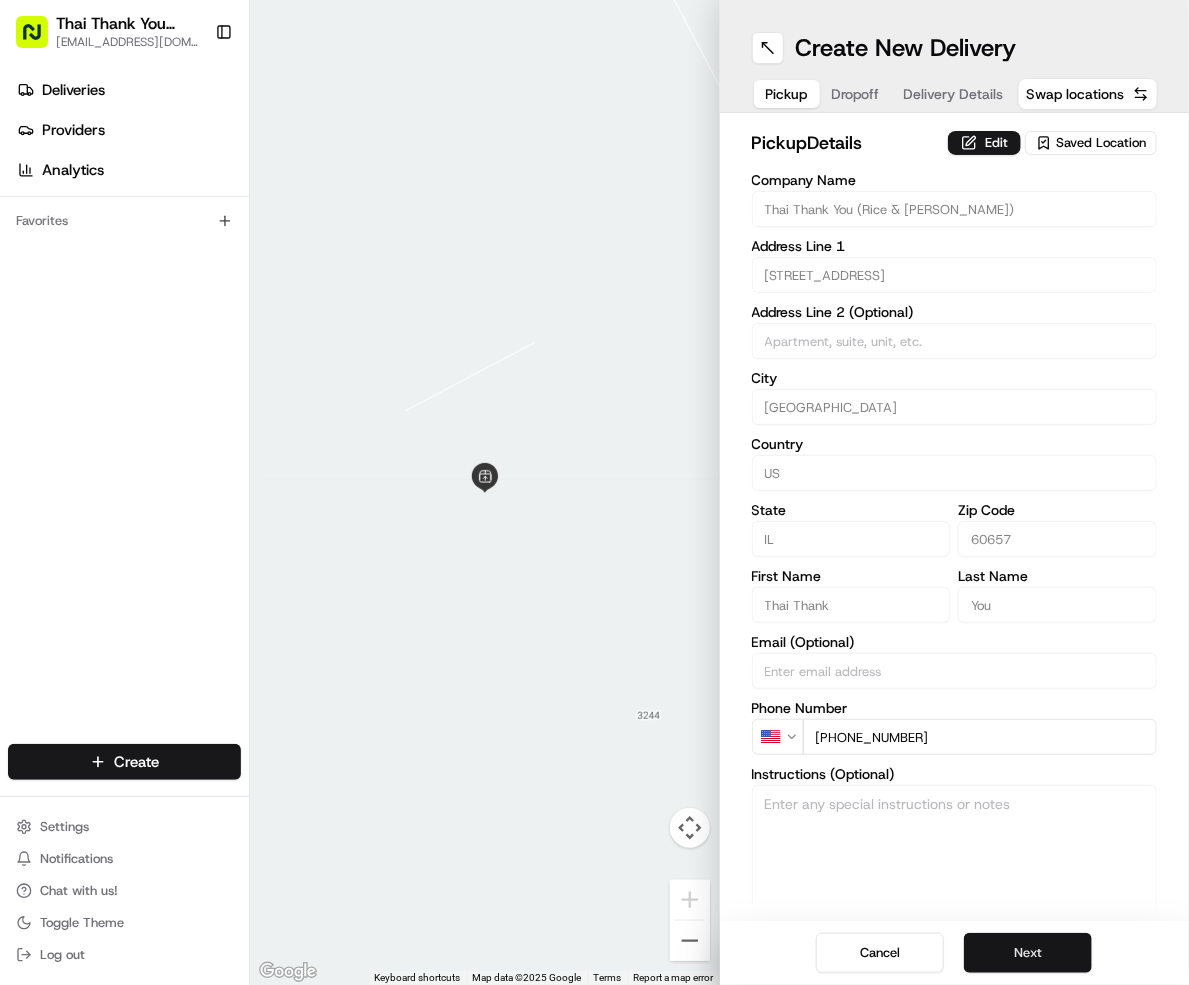 click on "Next" at bounding box center (1028, 953) 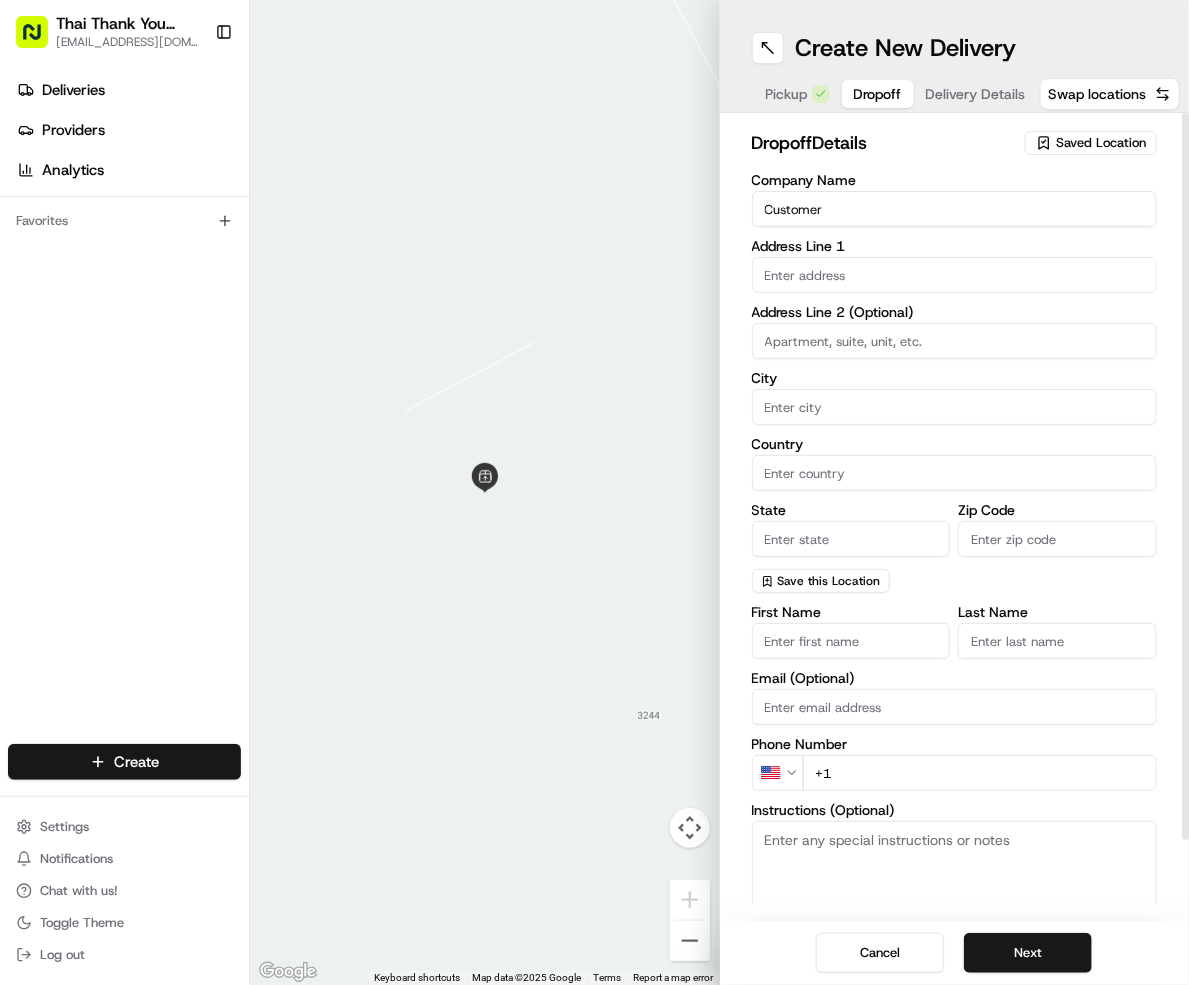 type on "Customer" 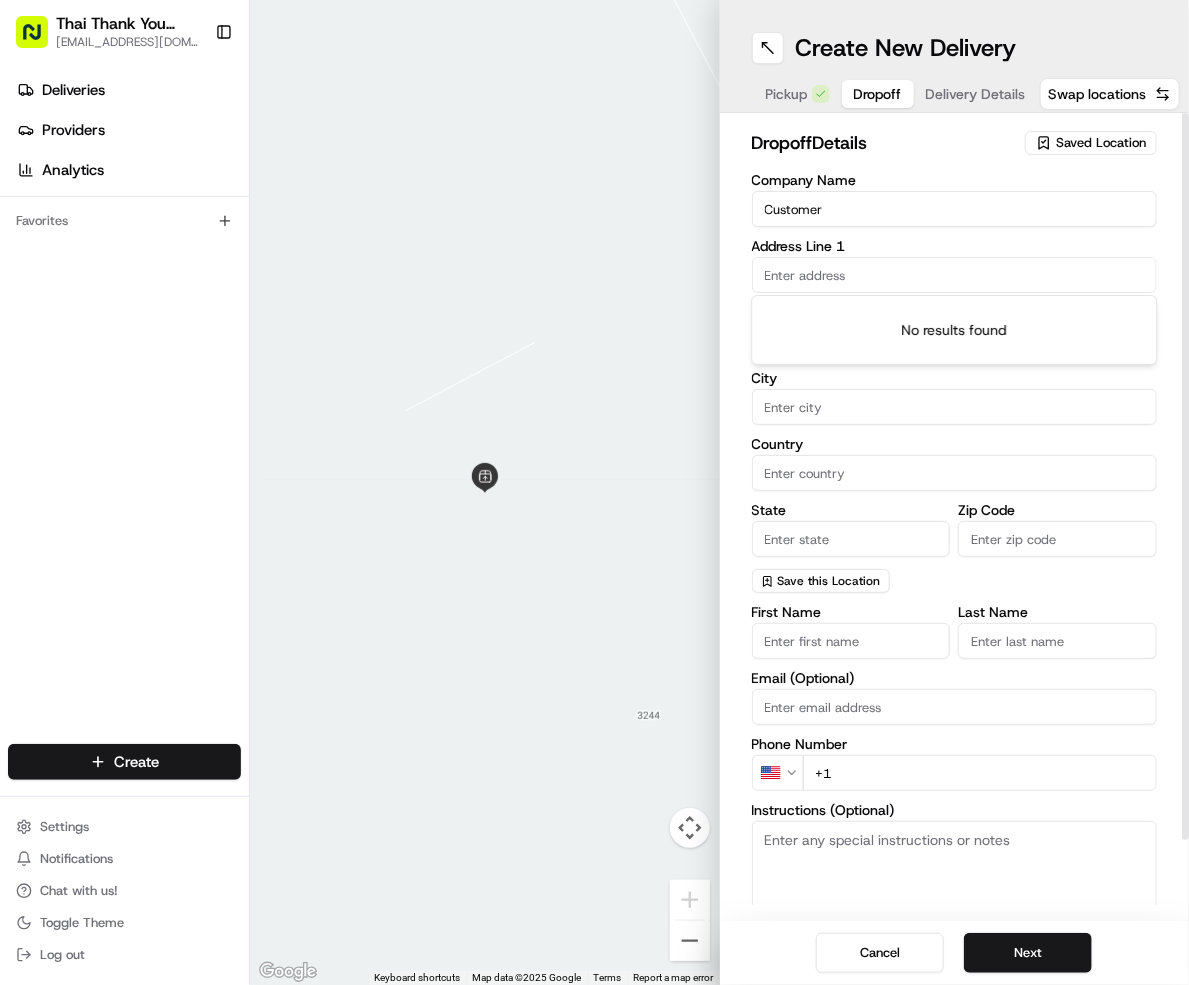 click on "Customer" at bounding box center [955, 209] 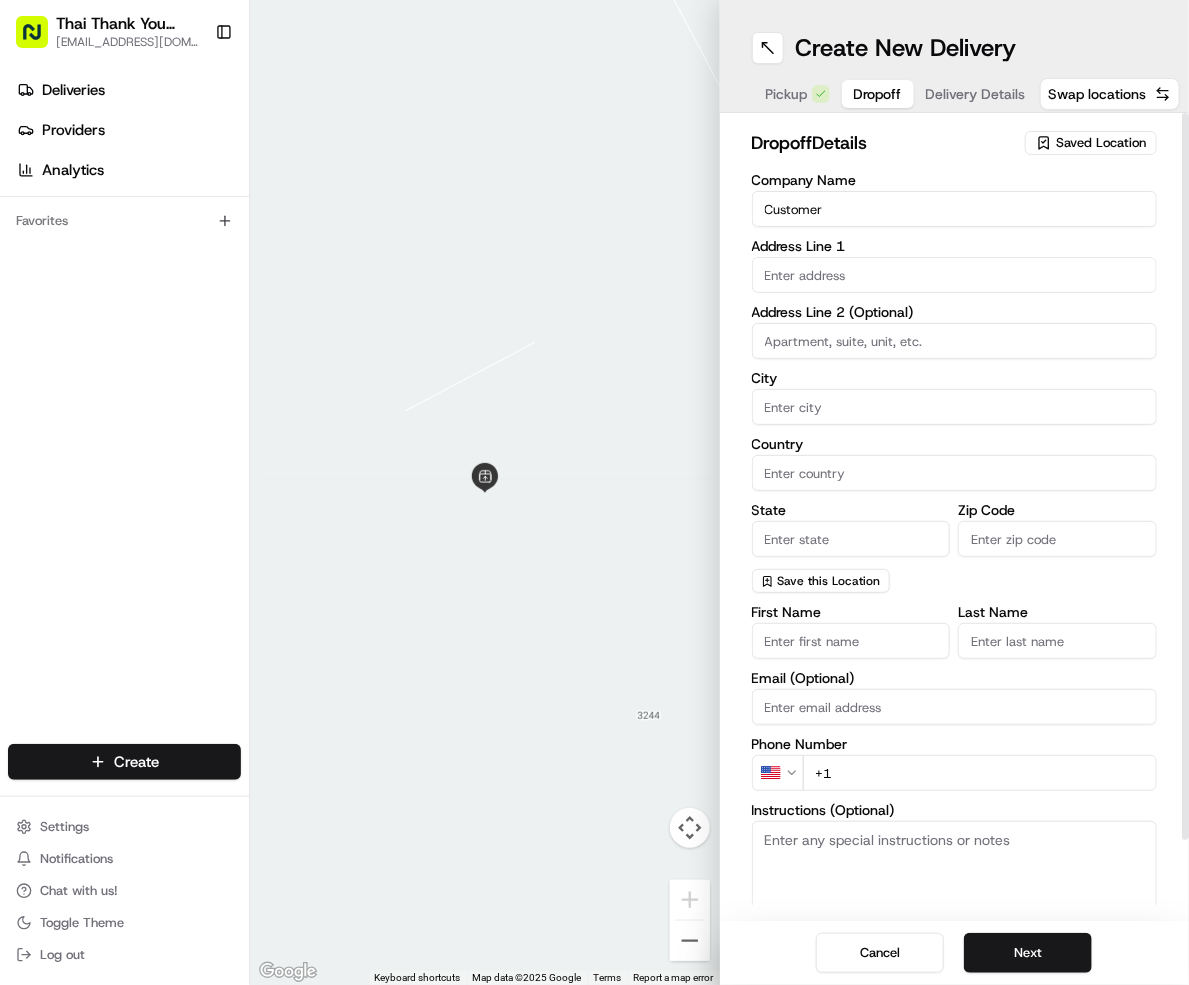 click on "Customer" at bounding box center (955, 209) 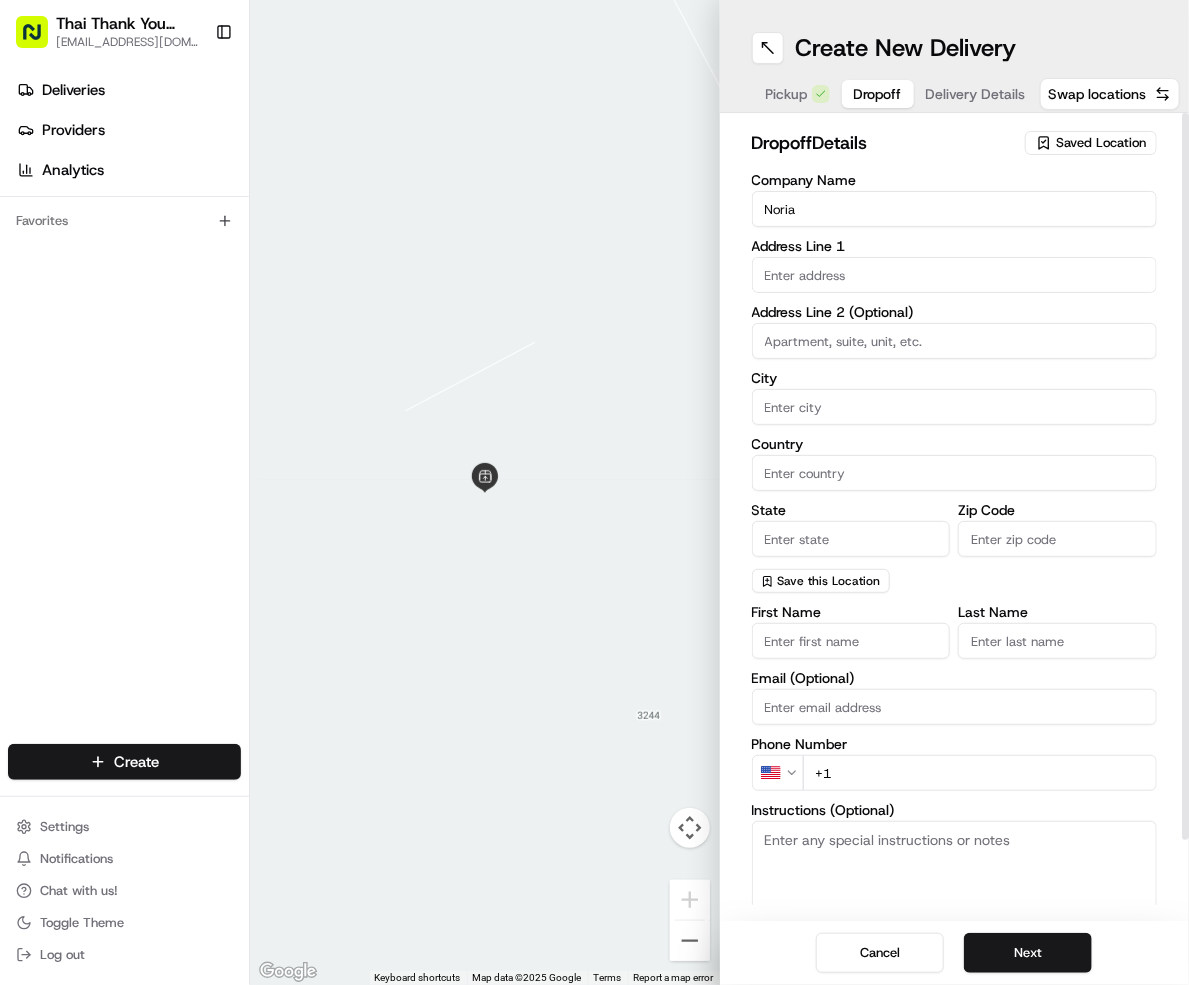 type on "Noria" 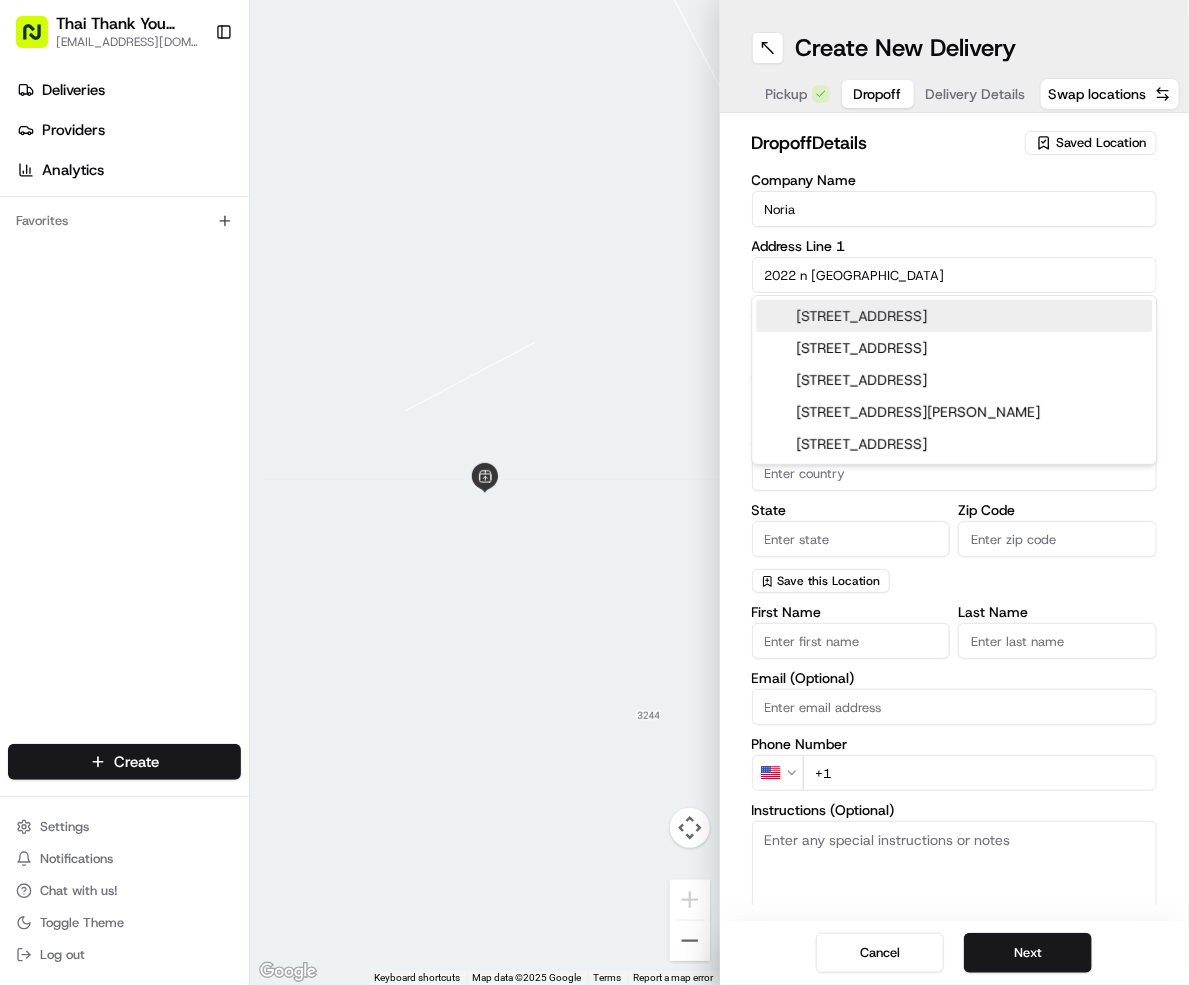 click on "2022 North Dayton Street, Chicago, IL" at bounding box center [955, 316] 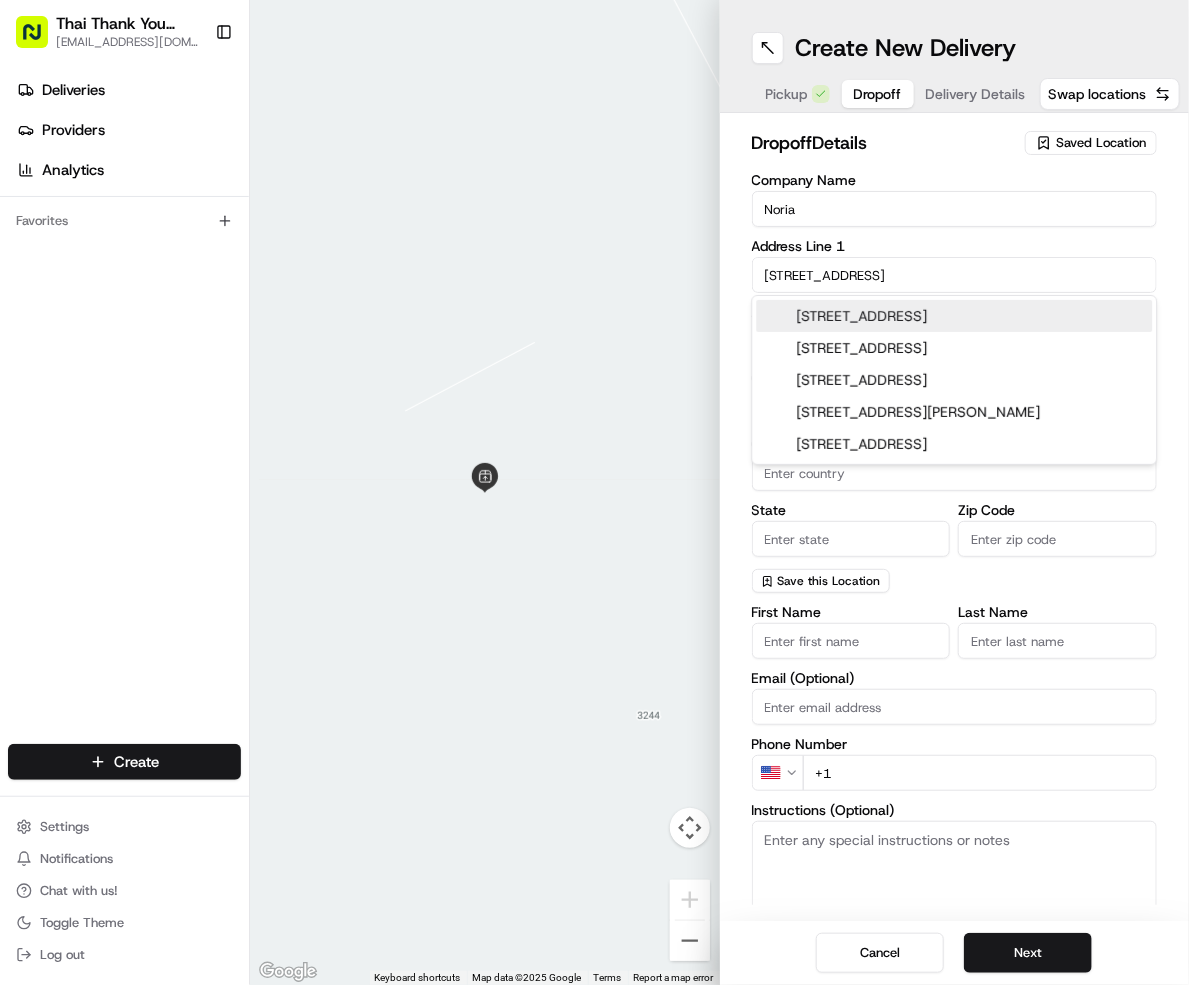 type on "[STREET_ADDRESS]" 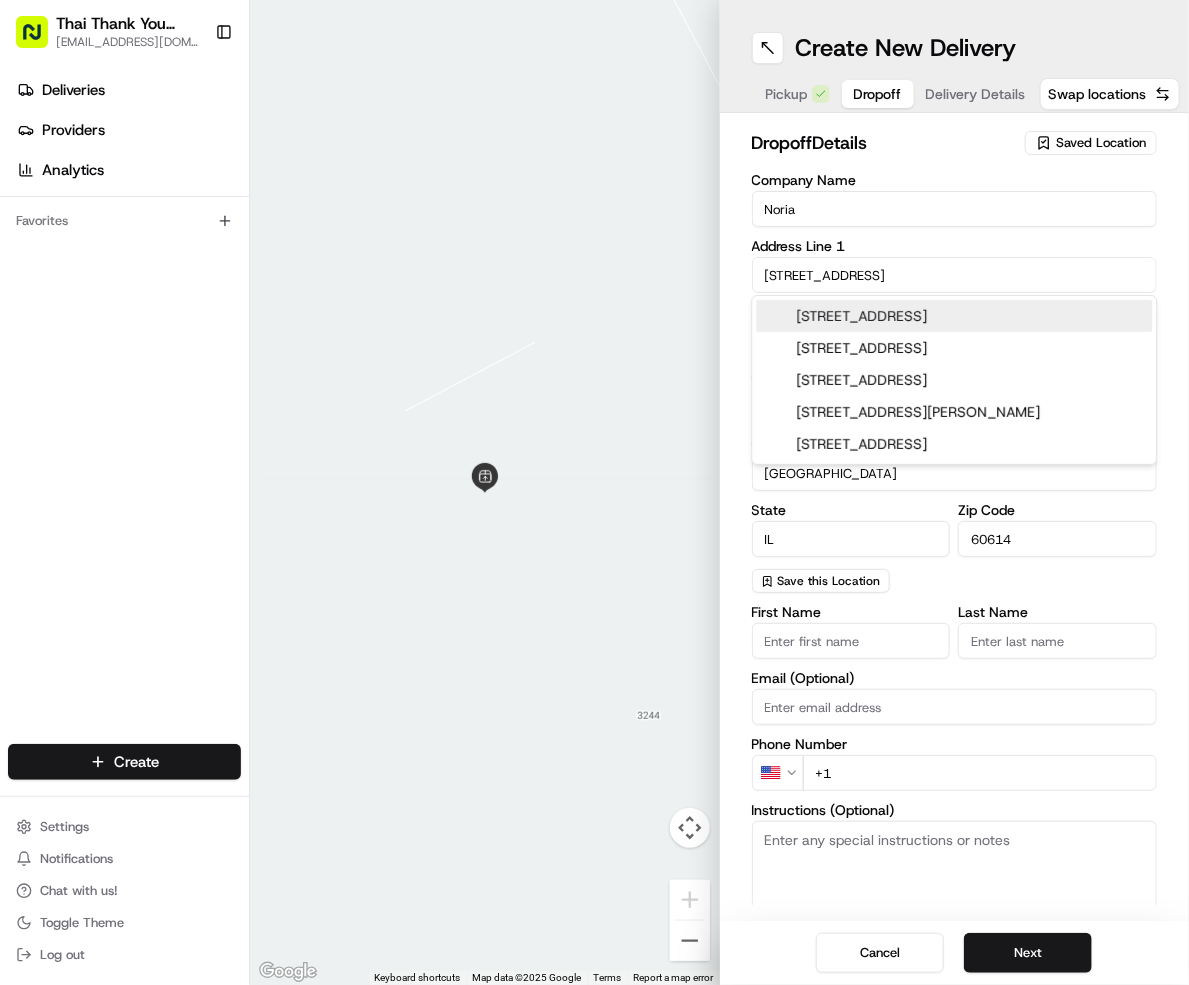 type on "2022 North Dayton Street" 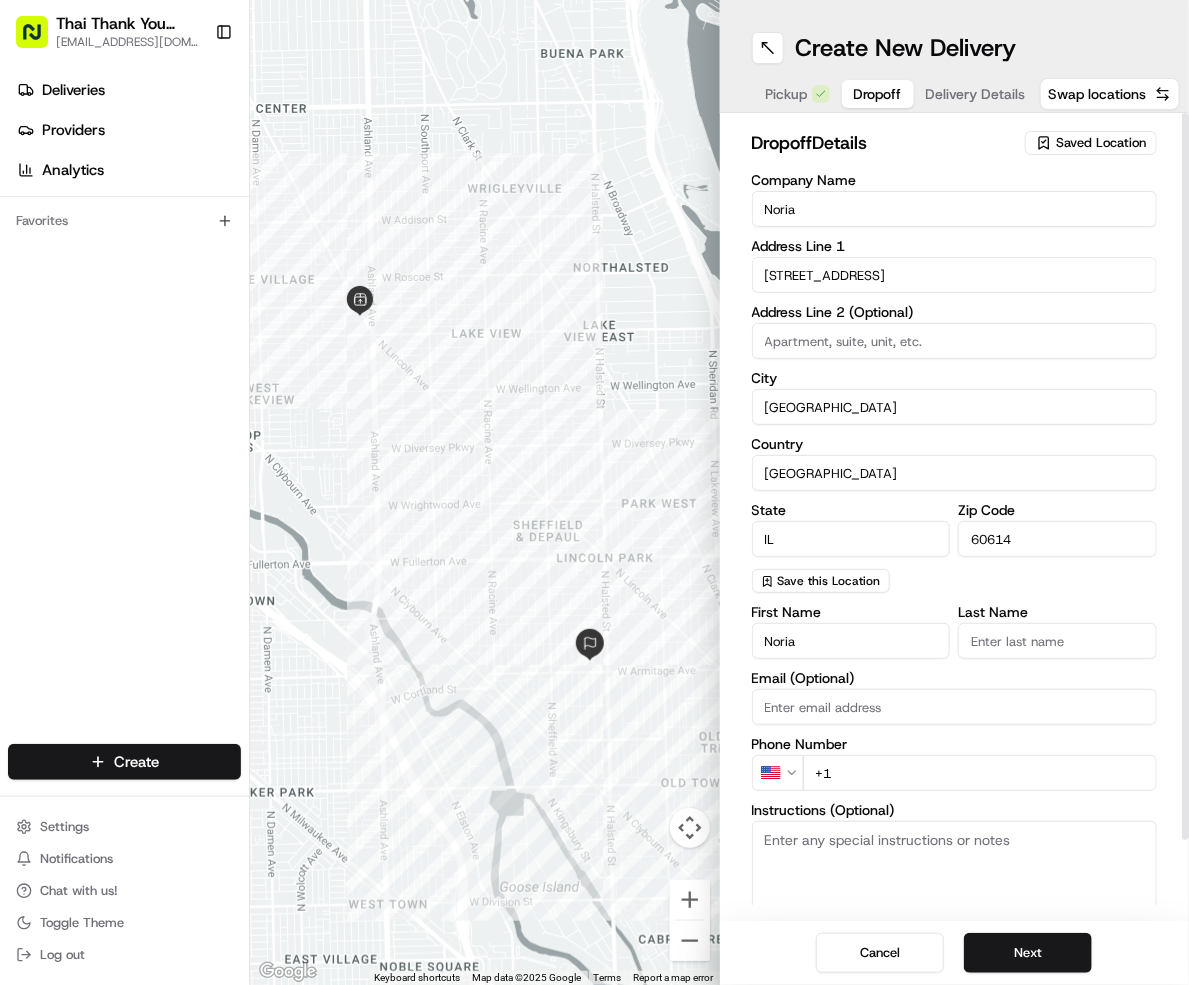 type on "Noria" 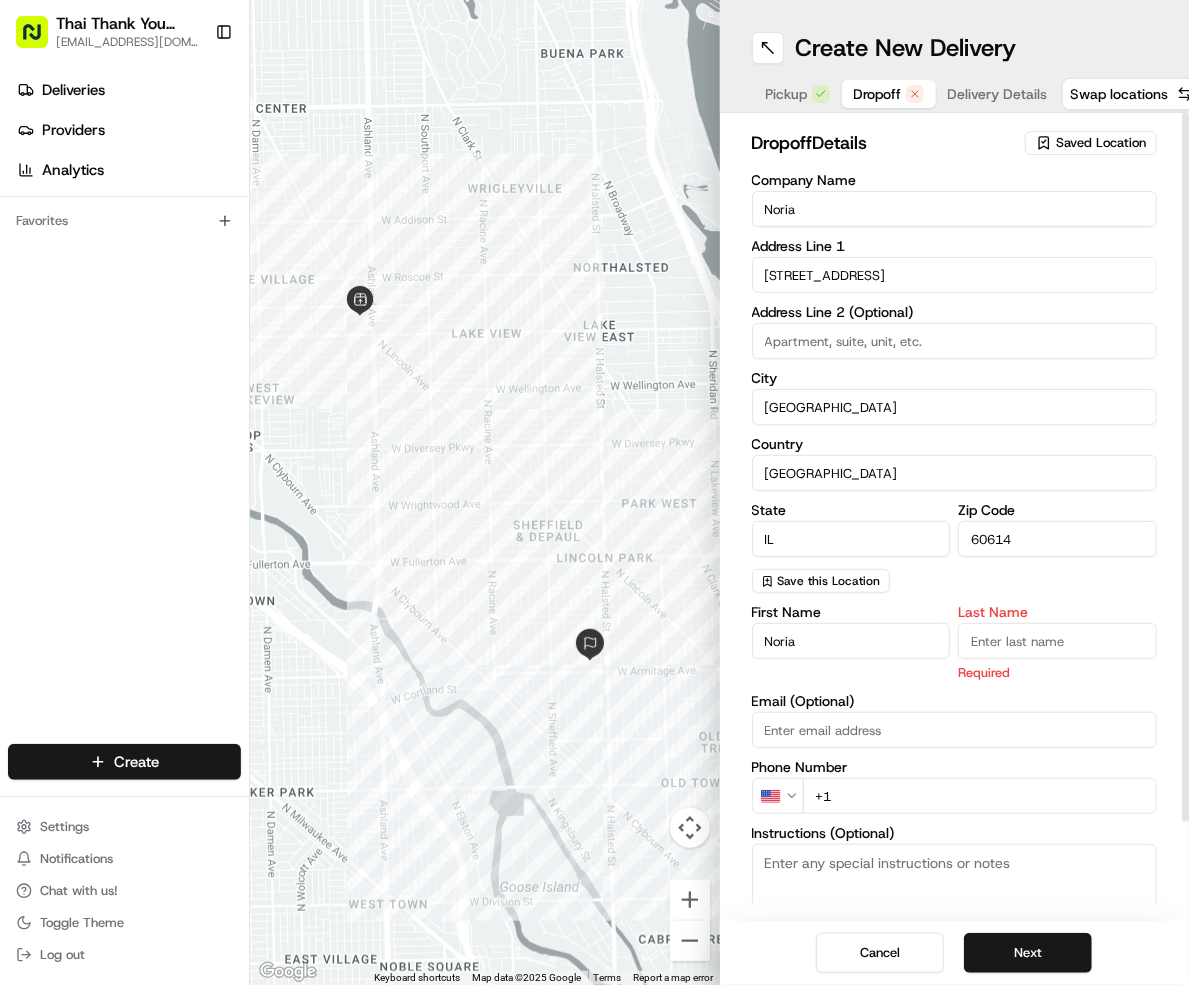 click on "Instructions (Optional)" at bounding box center (955, 919) 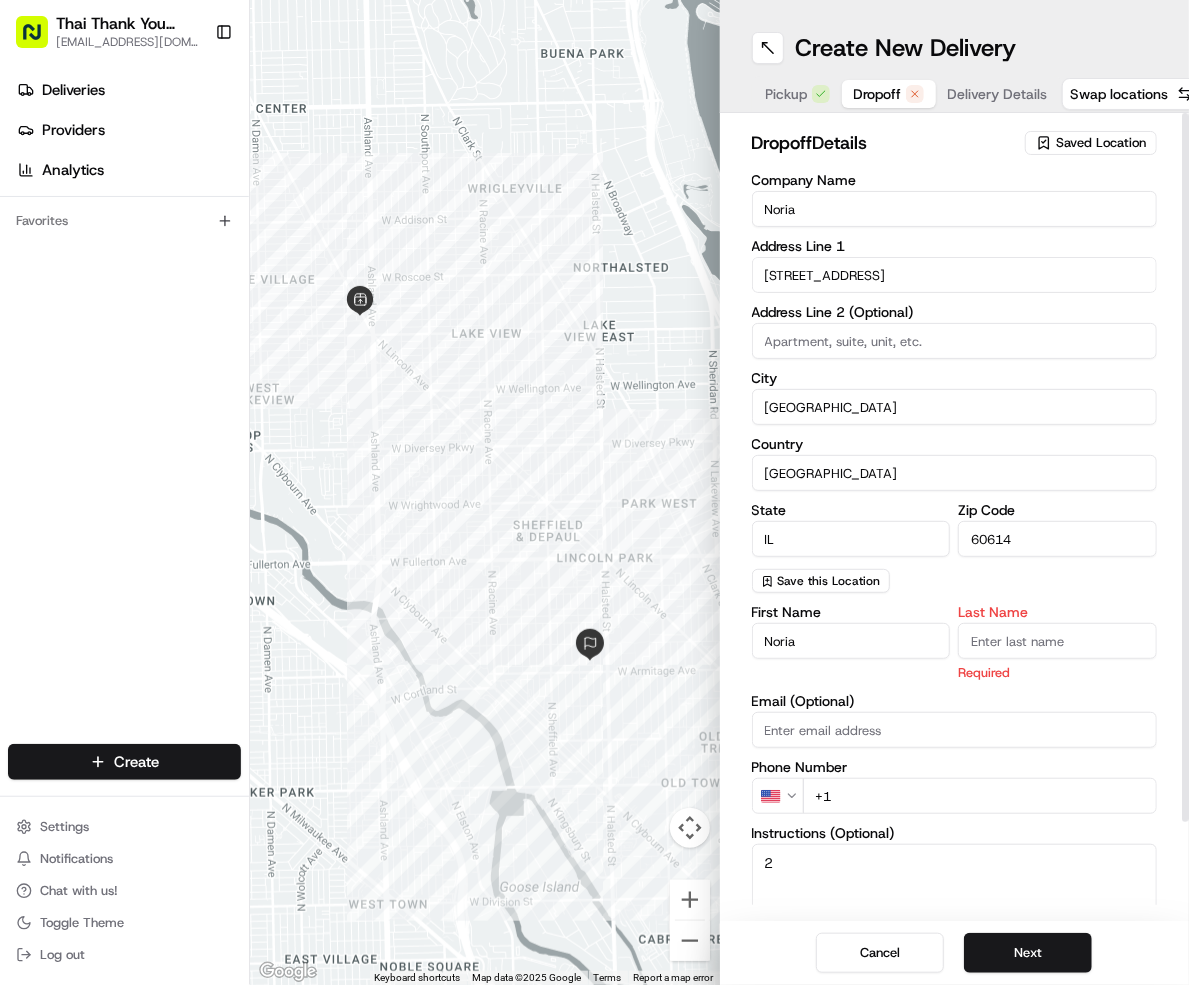 click on "2" at bounding box center (955, 919) 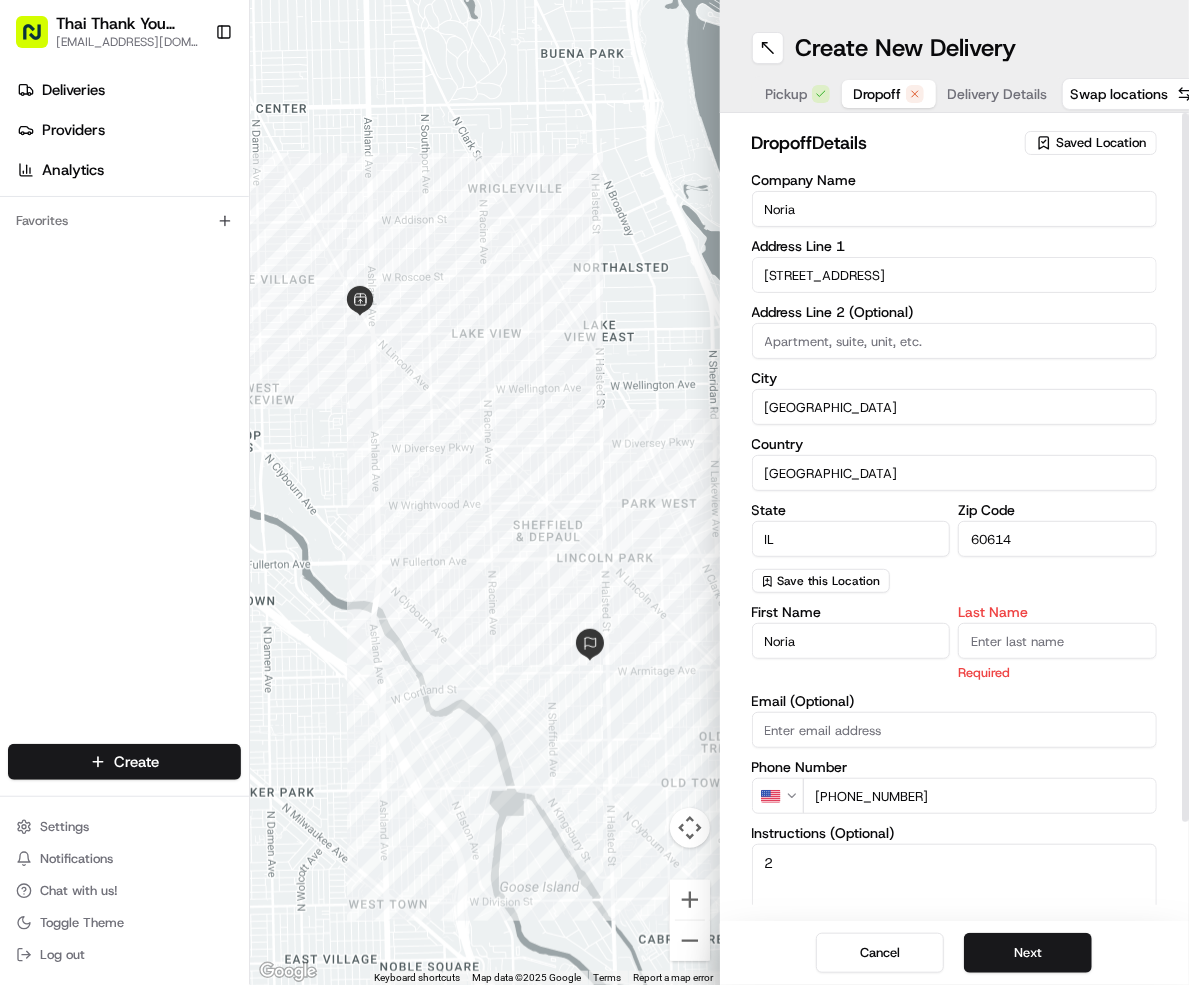 type on "+1 312 420 6865" 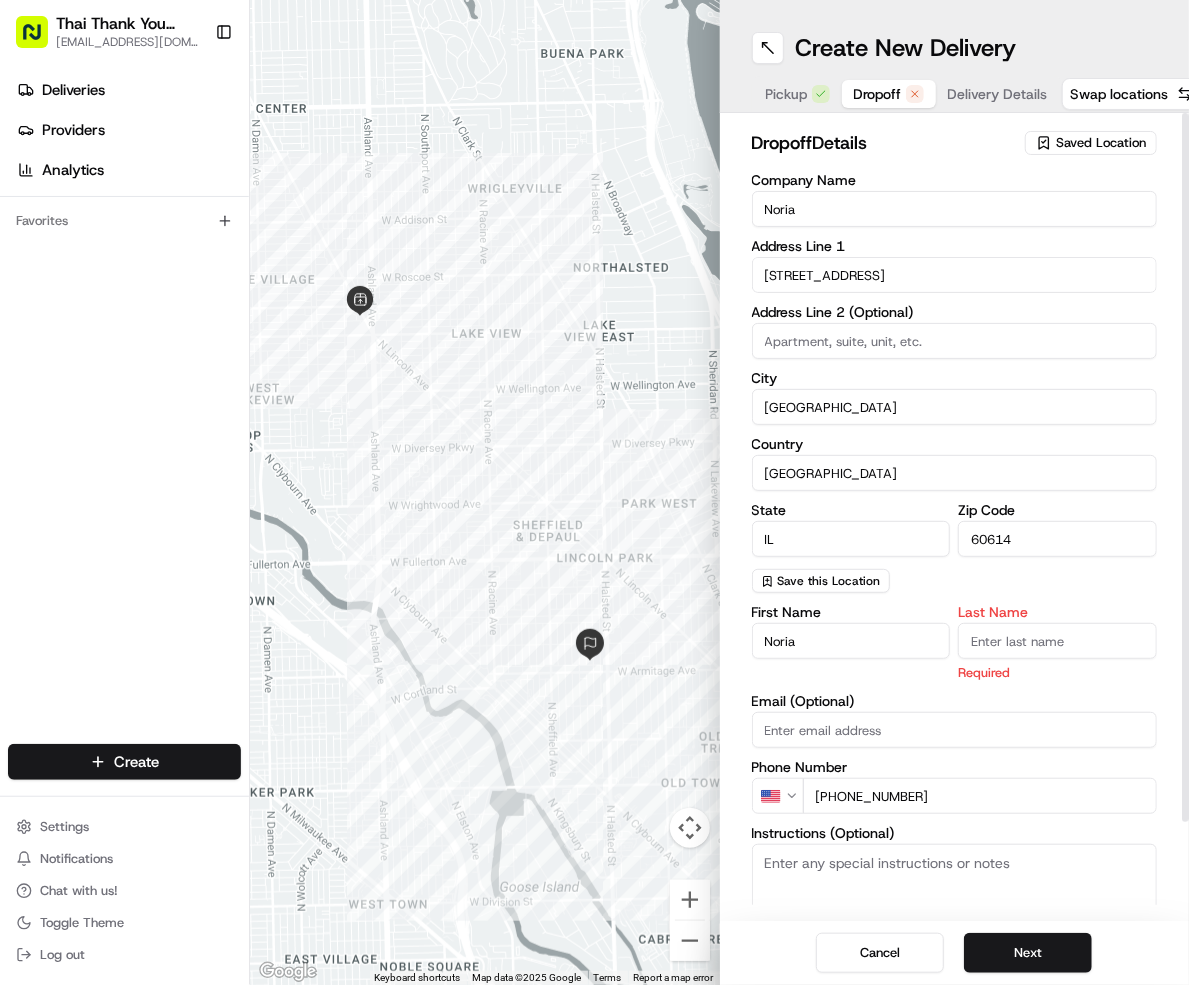 type 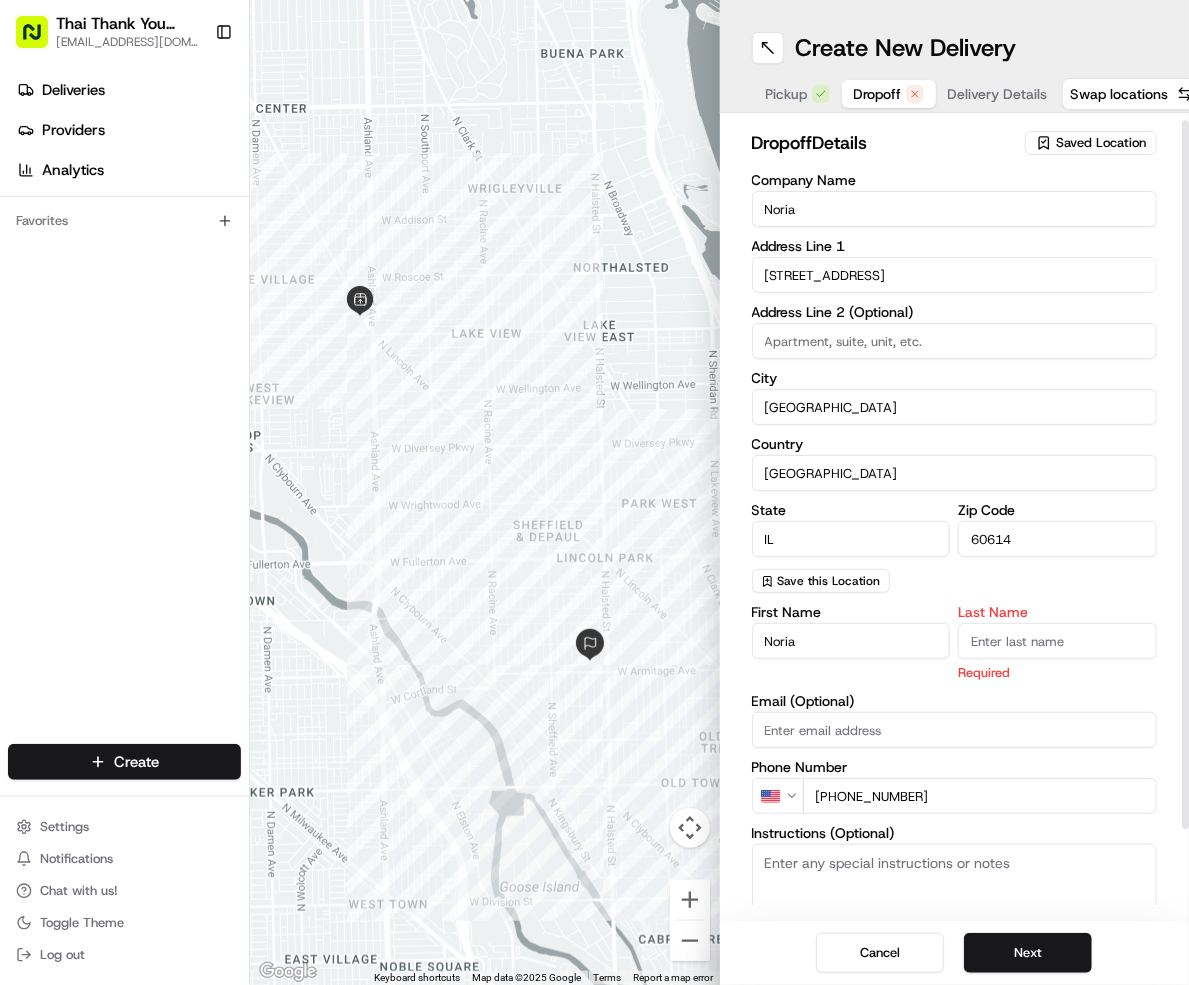 scroll, scrollTop: 16, scrollLeft: 0, axis: vertical 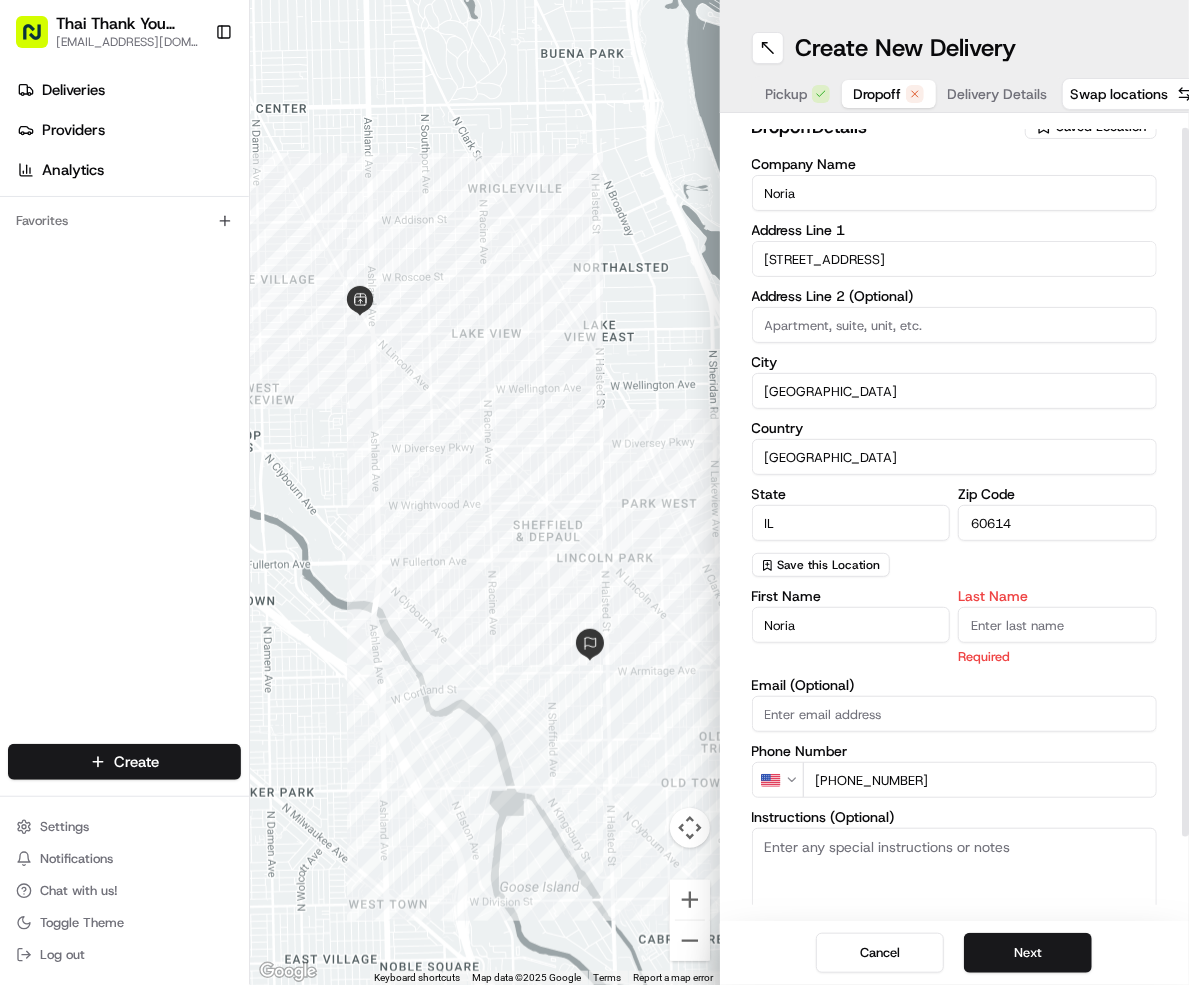 click on "Noria" at bounding box center (851, 625) 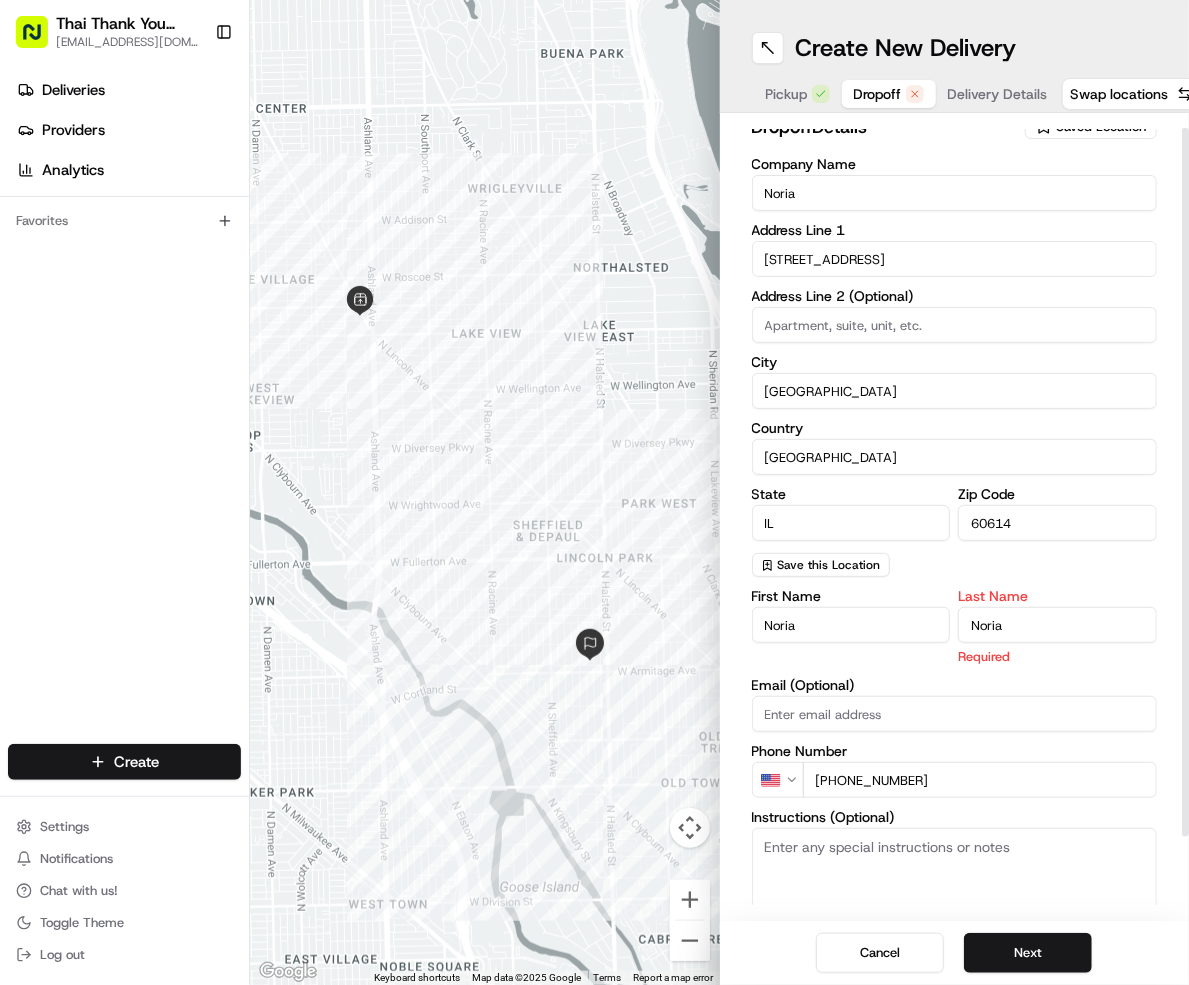 type on "Noria" 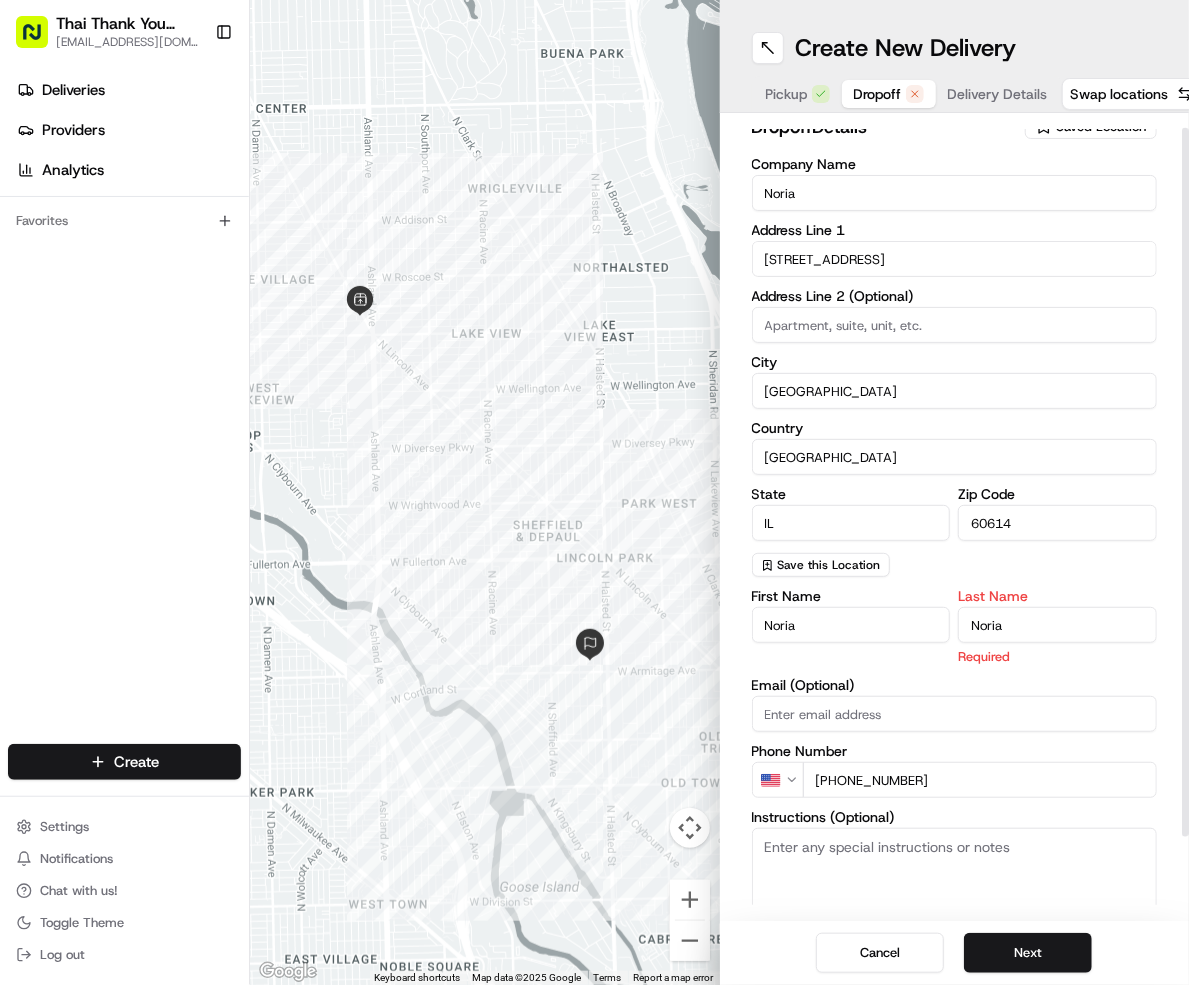 click on "Instructions (Optional)" at bounding box center [955, 903] 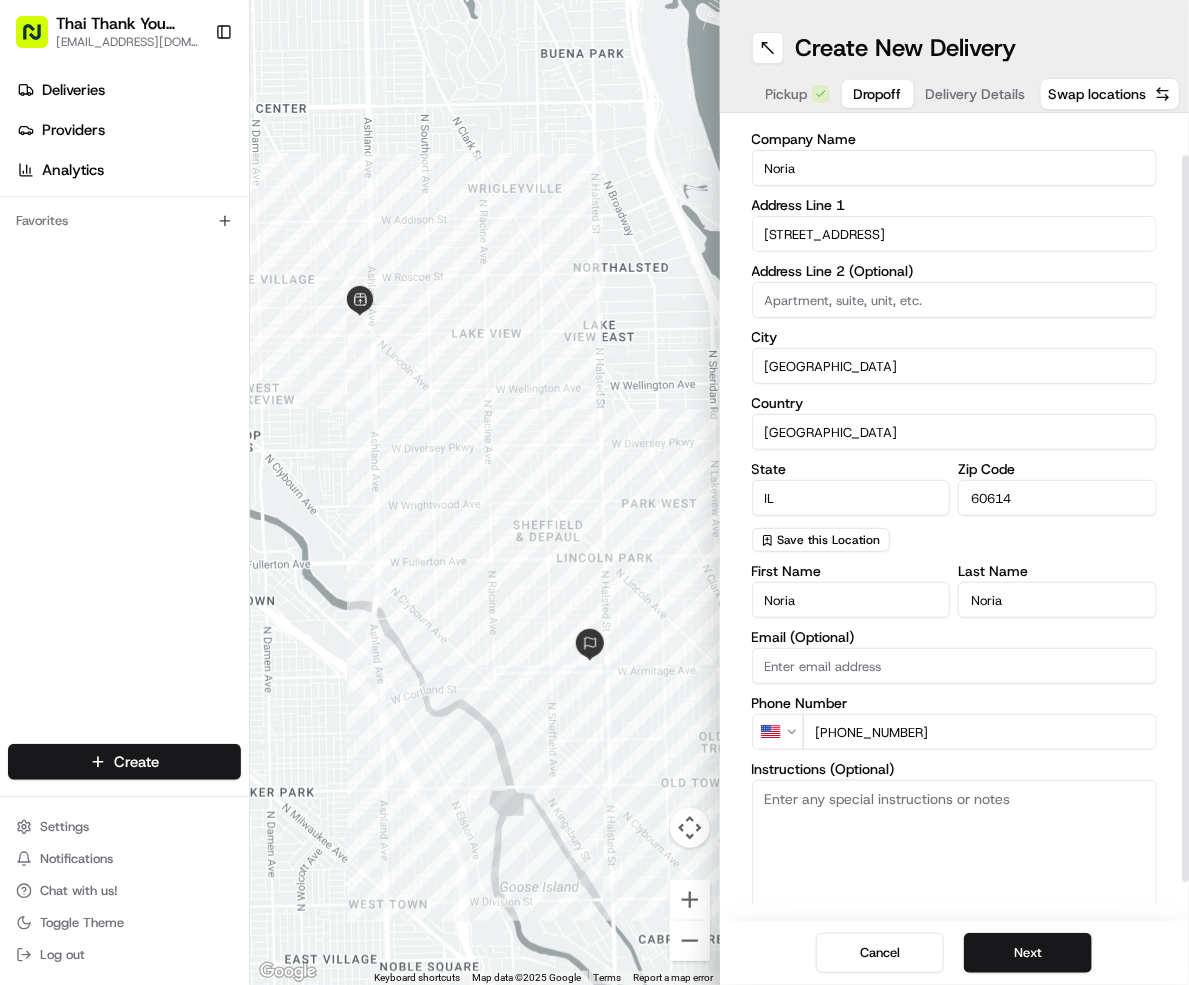 scroll, scrollTop: 47, scrollLeft: 0, axis: vertical 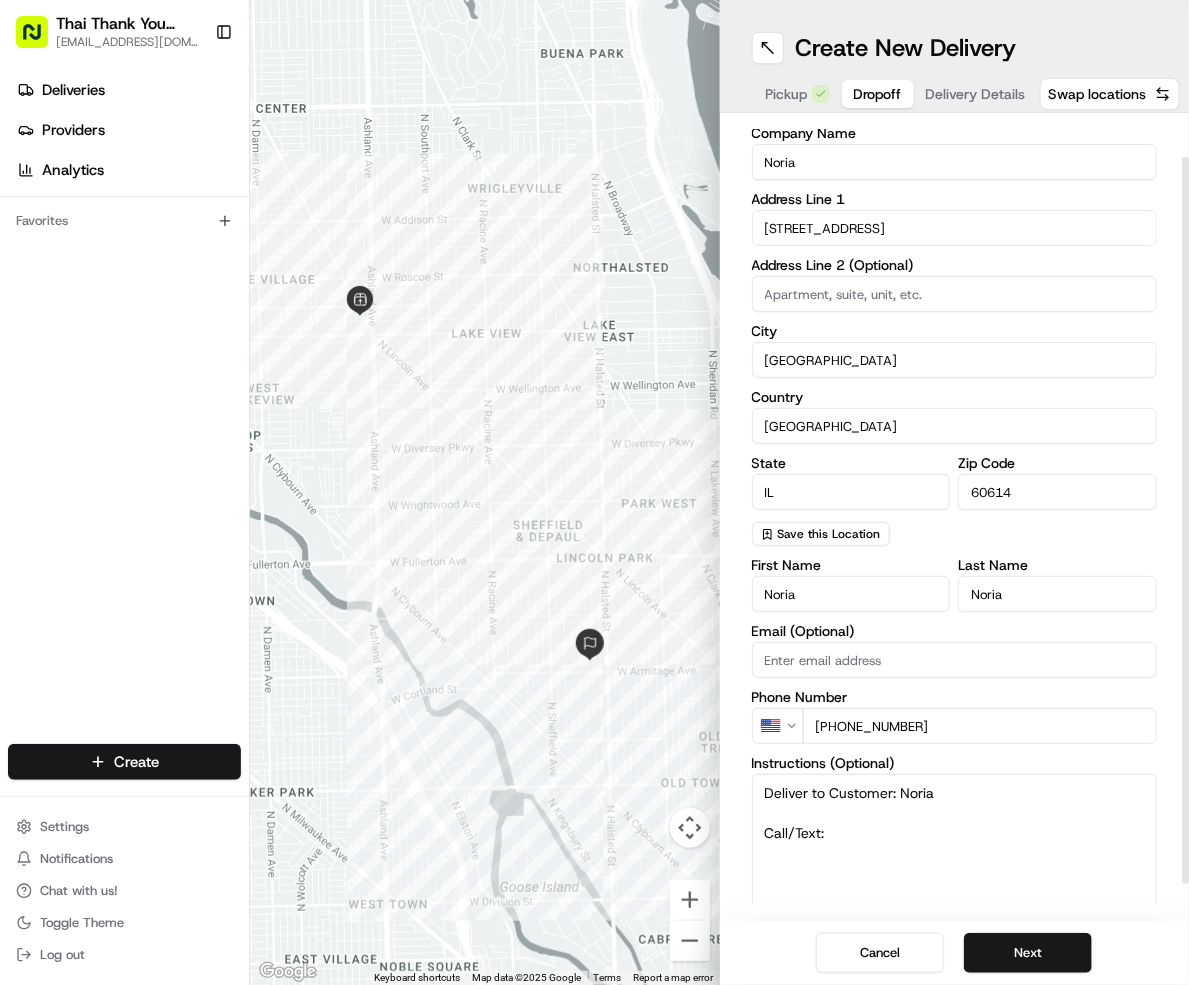 click on "+1 312 420 6865" at bounding box center (980, 726) 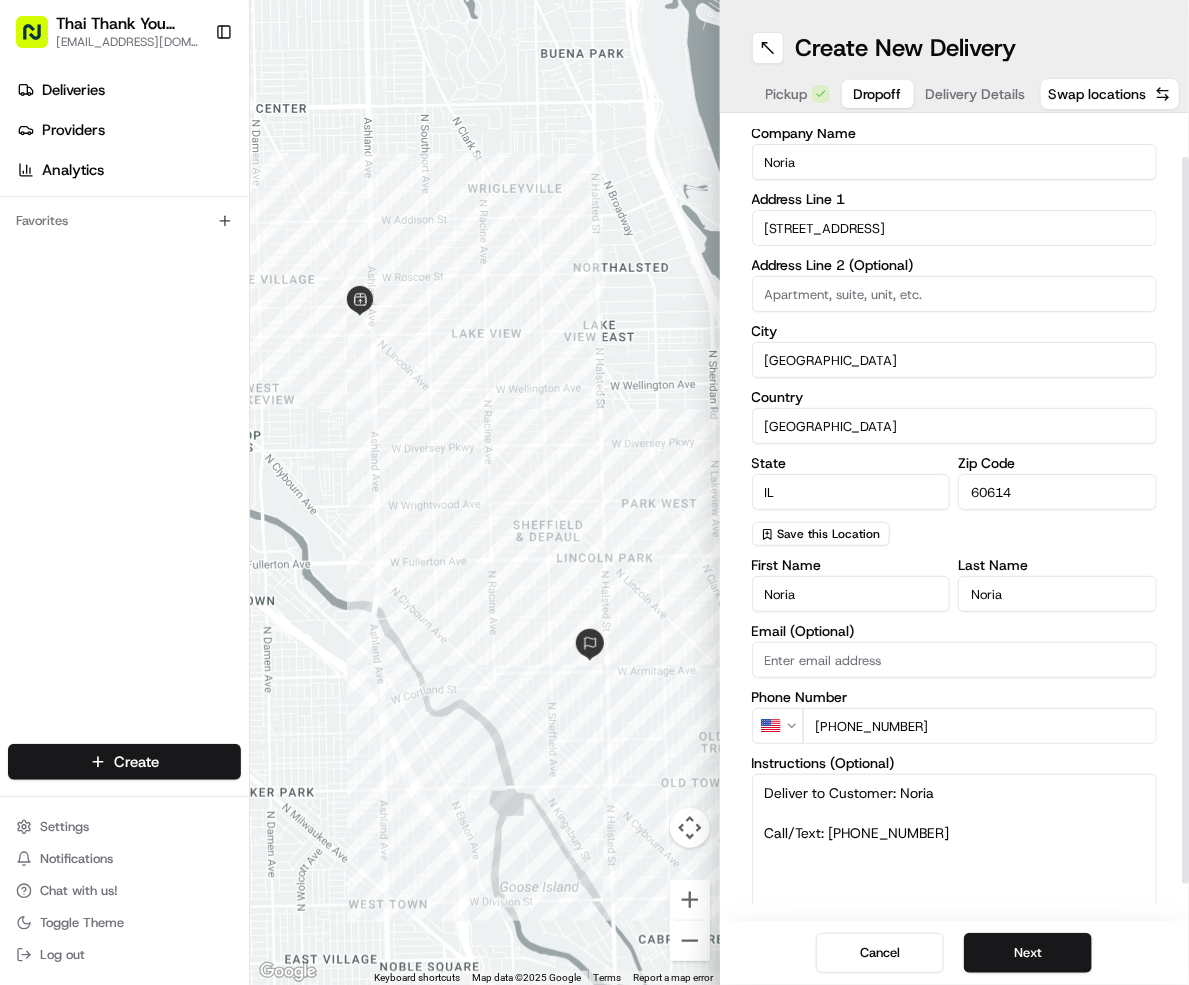 click on "Deliver to Customer: Noria
Call/Text: +1 312 420 6865" at bounding box center [955, 849] 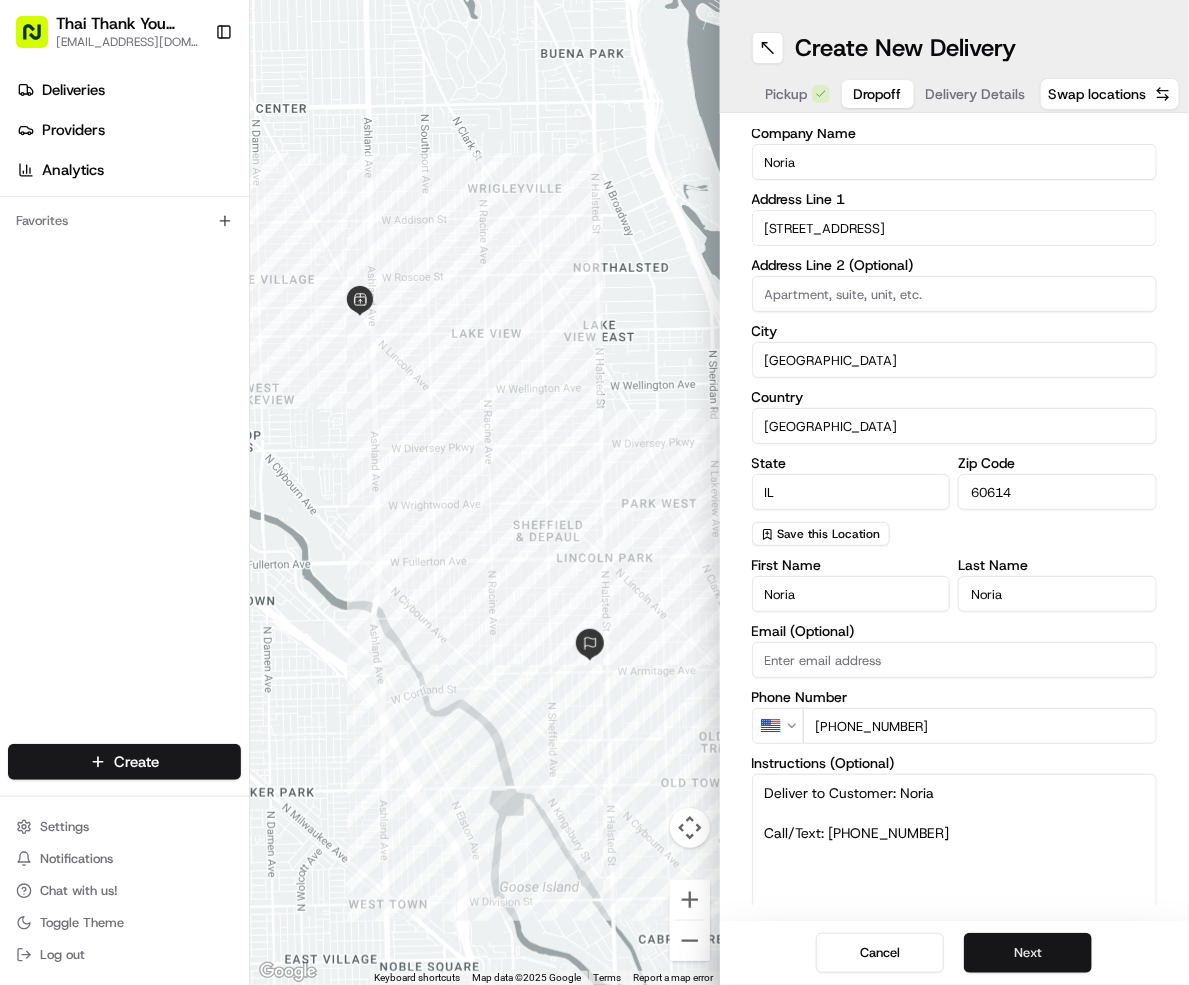 type on "Deliver to Customer: Noria
Call/Text: +1 312 420 6865" 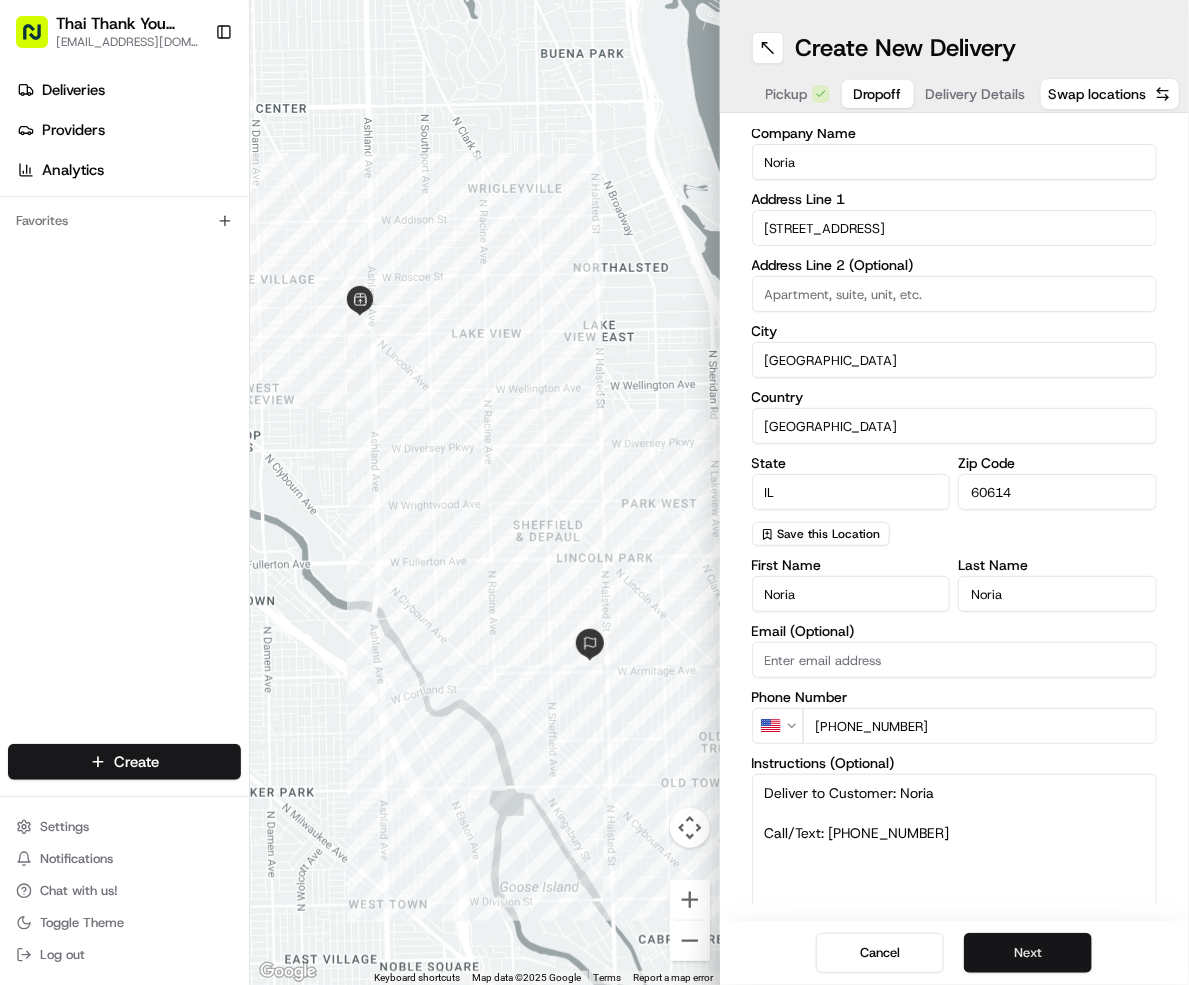 click on "Next" at bounding box center [1028, 953] 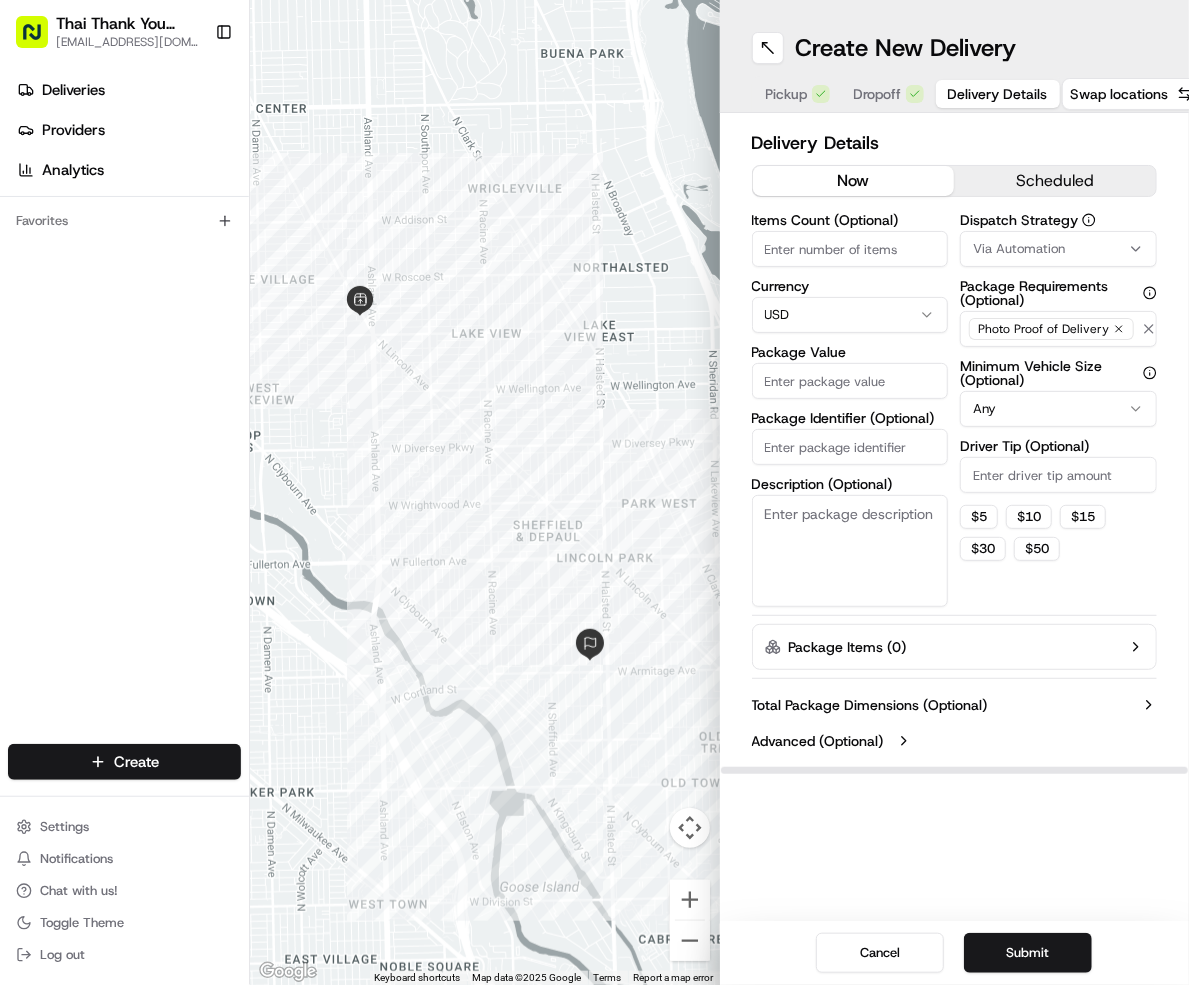 click on "Items Count (Optional)" at bounding box center [850, 249] 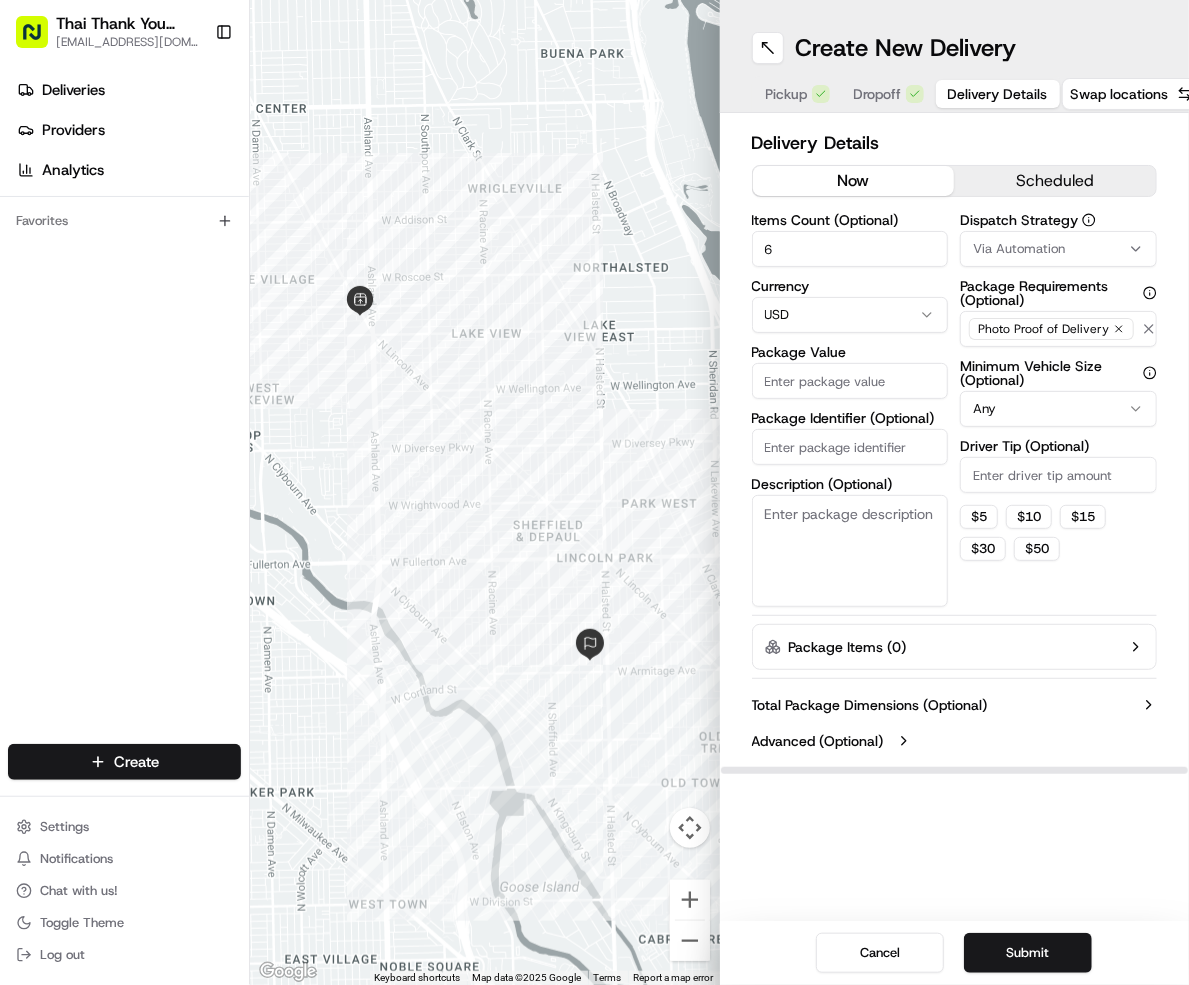 type on "6" 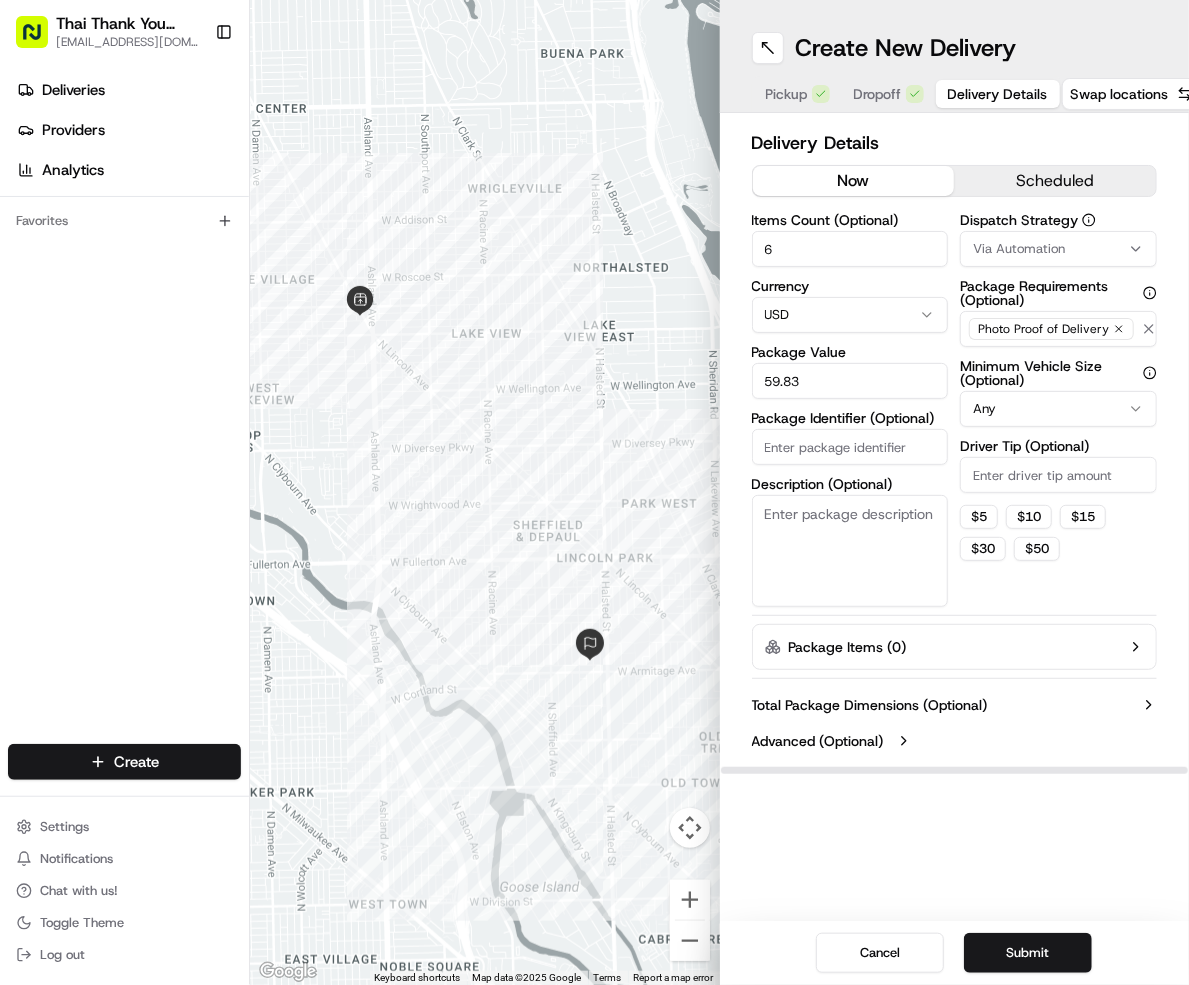 type on "59.83" 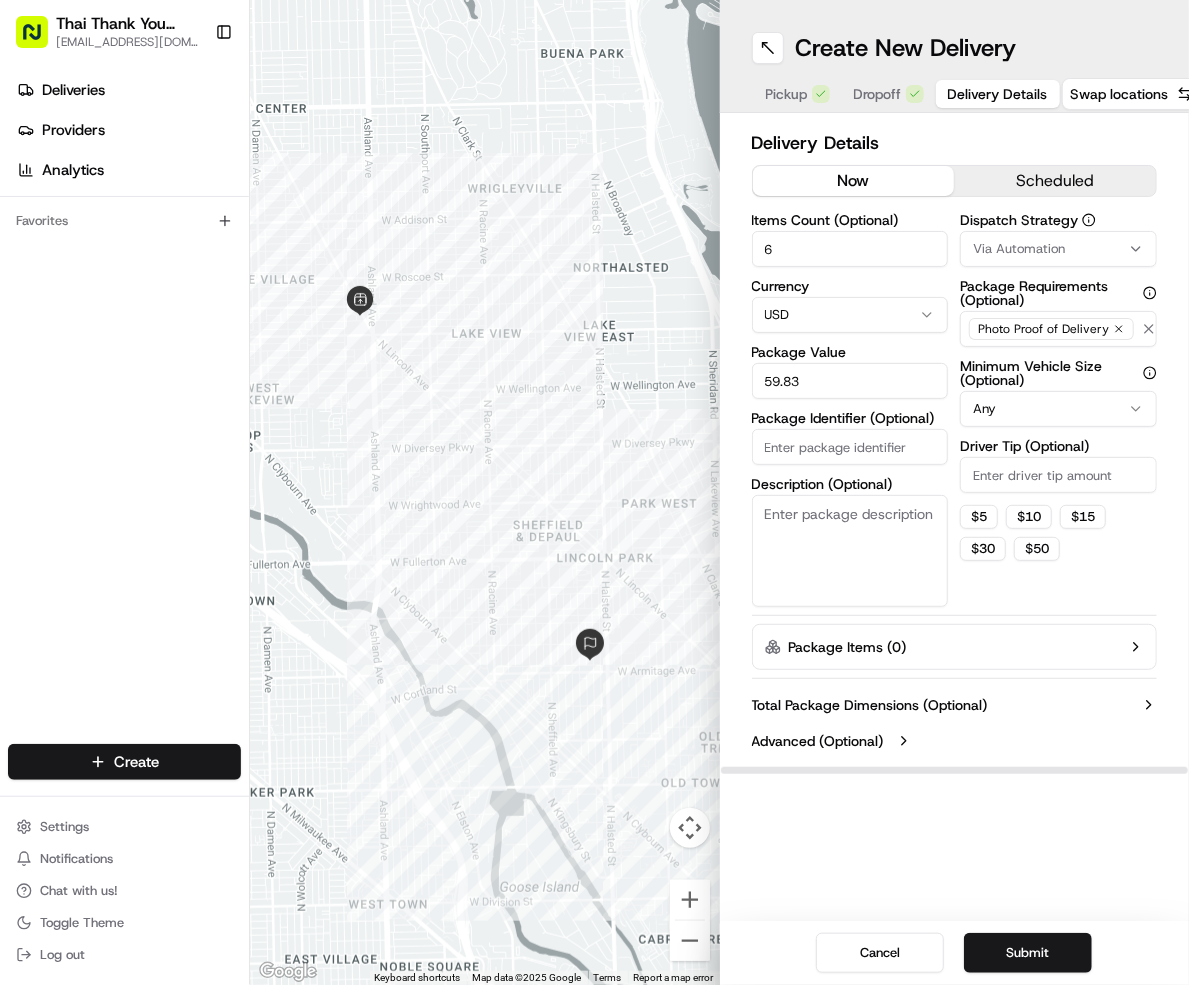 click on "Via Automation" at bounding box center [1058, 249] 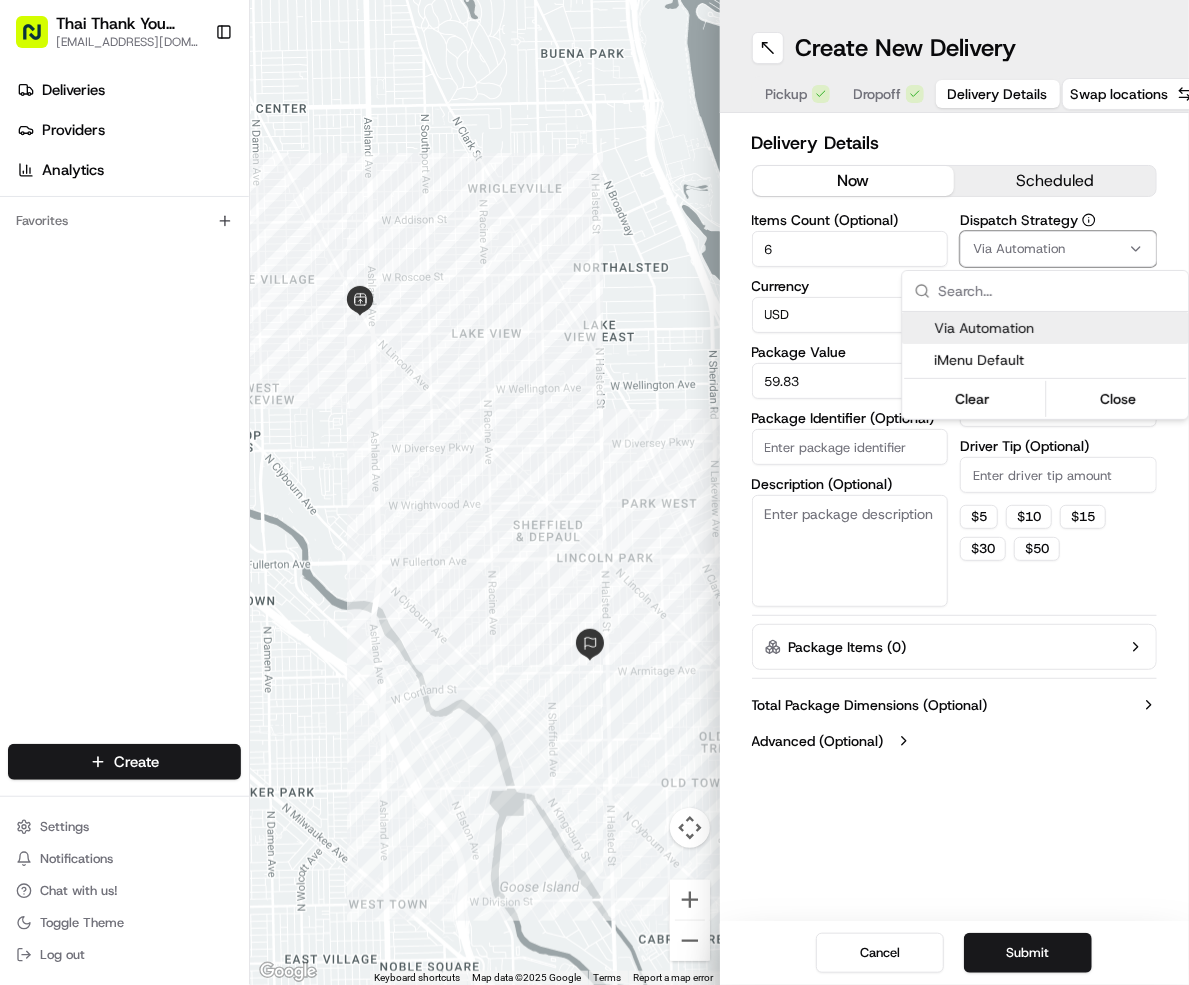 drag, startPoint x: 1037, startPoint y: 355, endPoint x: 1037, endPoint y: 314, distance: 41 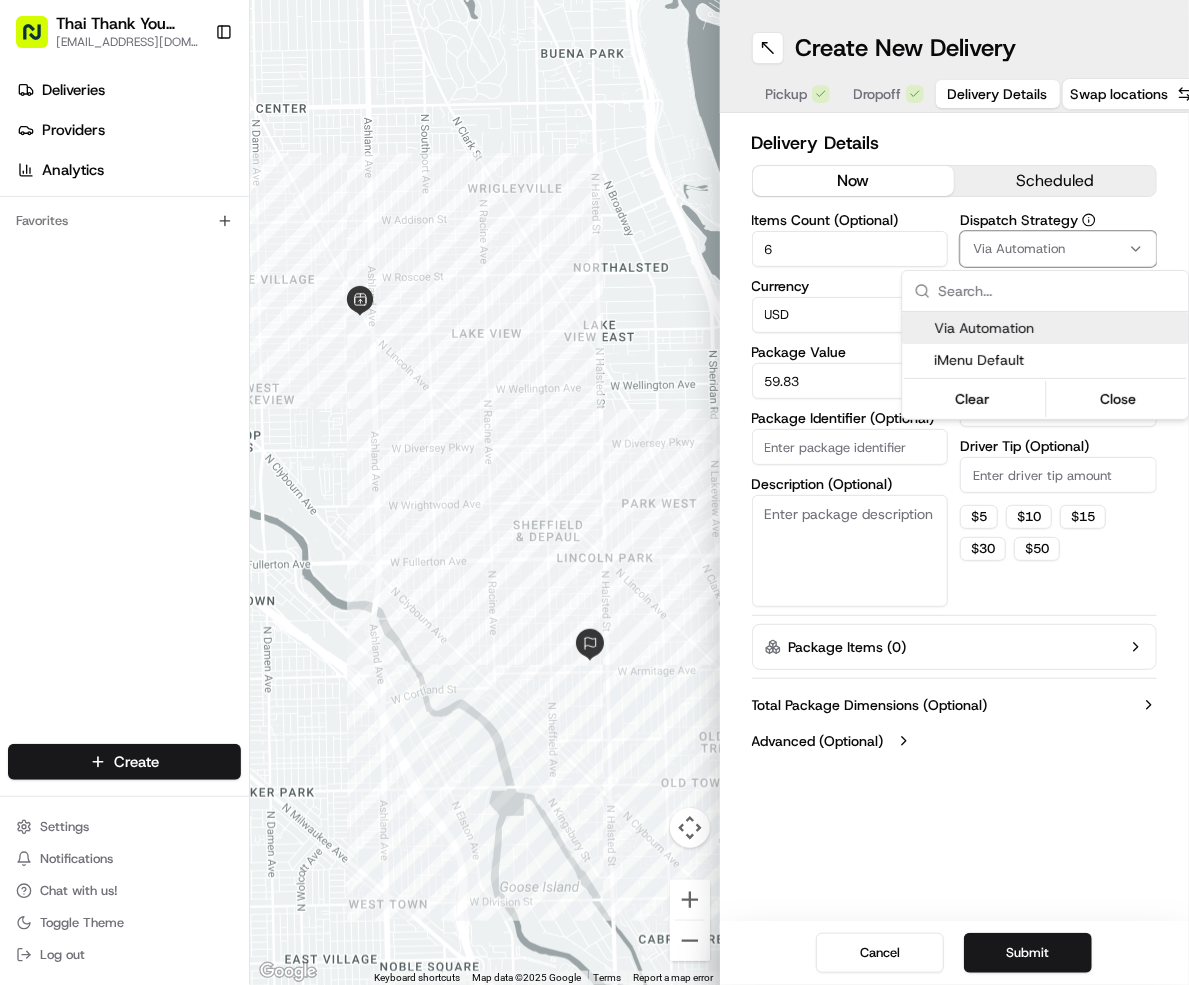 click on "Via Automation iMenu Default" at bounding box center (1046, 344) 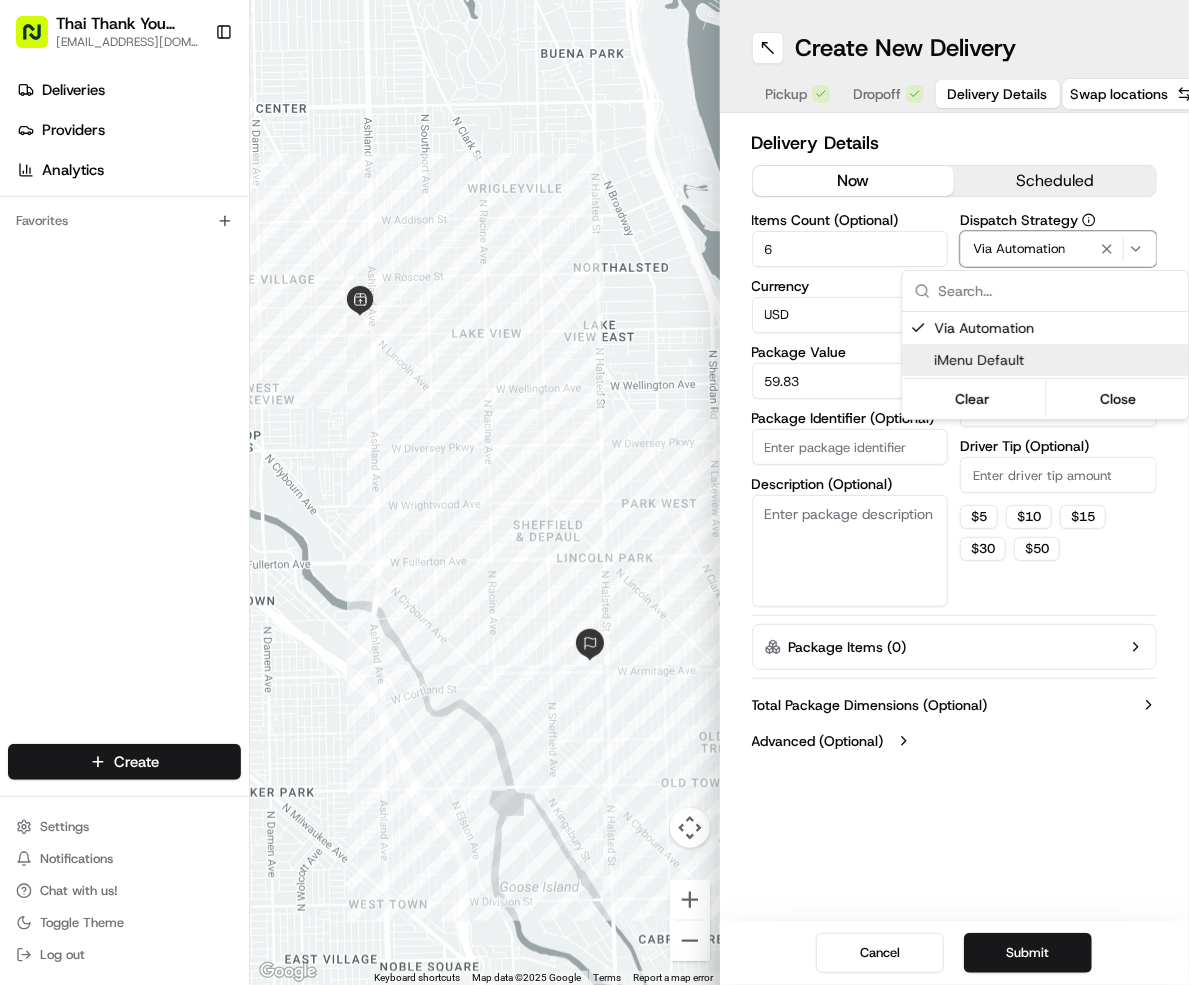click on "iMenu Default" at bounding box center [1058, 360] 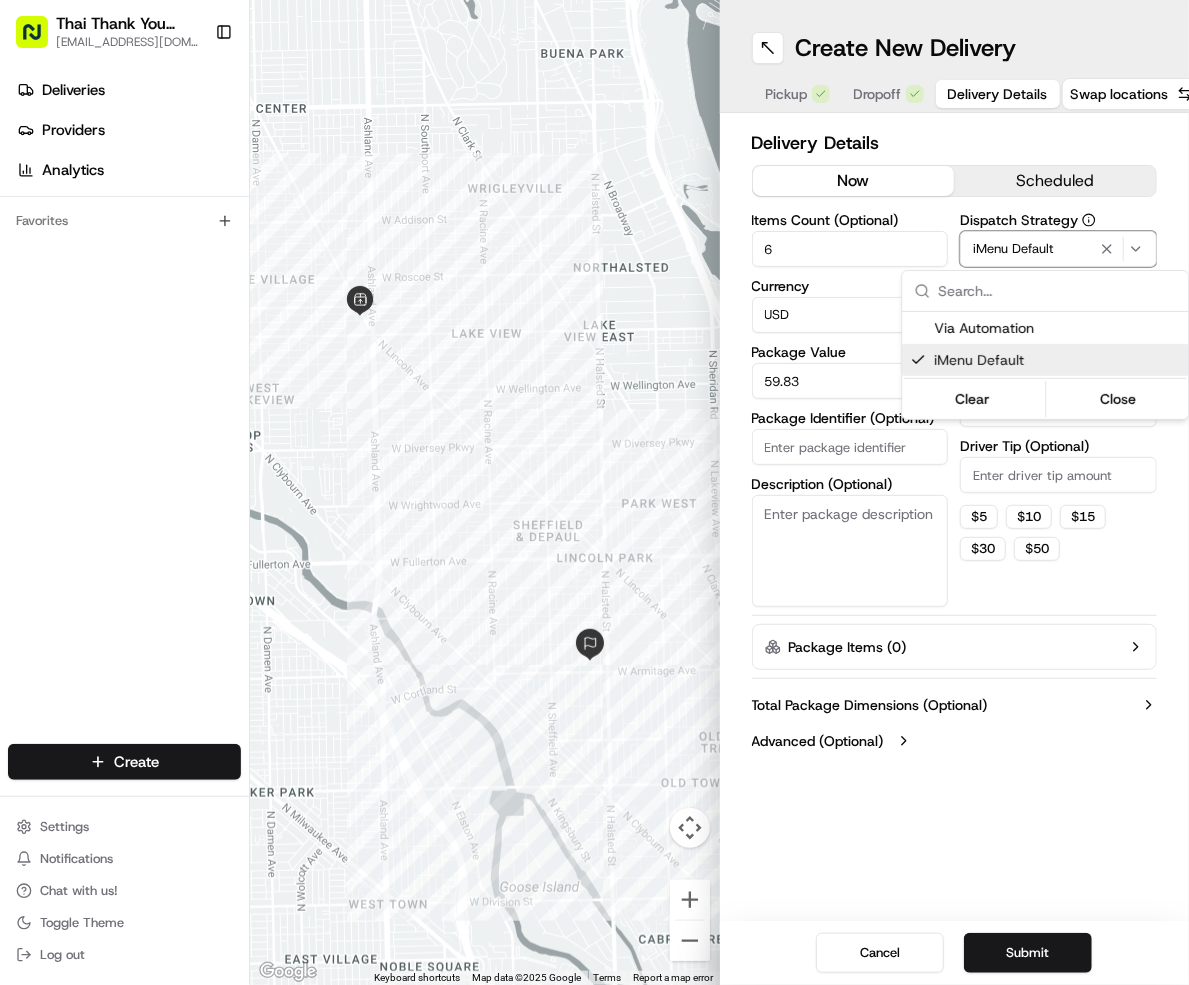 click on "Thai Thank You Rice & Noodles boontongkum@yahoo.com Toggle Sidebar Deliveries Providers Analytics Favorites Main Menu Members & Organization Organization Users Roles Preferences Customization Tracking Orchestration Automations Dispatch Strategy Locations Pickup Locations Dropoff Locations Billing Billing Refund Requests Integrations Notification Triggers Webhooks API Keys Request Logs Create Settings Notifications Chat with us! Toggle Theme Log out ← Move left → Move right ↑ Move up ↓ Move down + Zoom in - Zoom out Home Jump left by 75% End Jump right by 75% Page Up Jump up by 75% Page Down Jump down by 75% Keyboard shortcuts Map Data Map data ©2025 Google Map data ©2025 Google 500 m  Click to toggle between metric and imperial units Terms Report a map error Create New Delivery Pickup Dropoff Delivery Details Swap locations Delivery Details now scheduled Items Count (Optional) 6 Currency USD Package Value 59.83 Package Identifier (Optional) Description (Optional) Dispatch Strategy $" at bounding box center (594, 492) 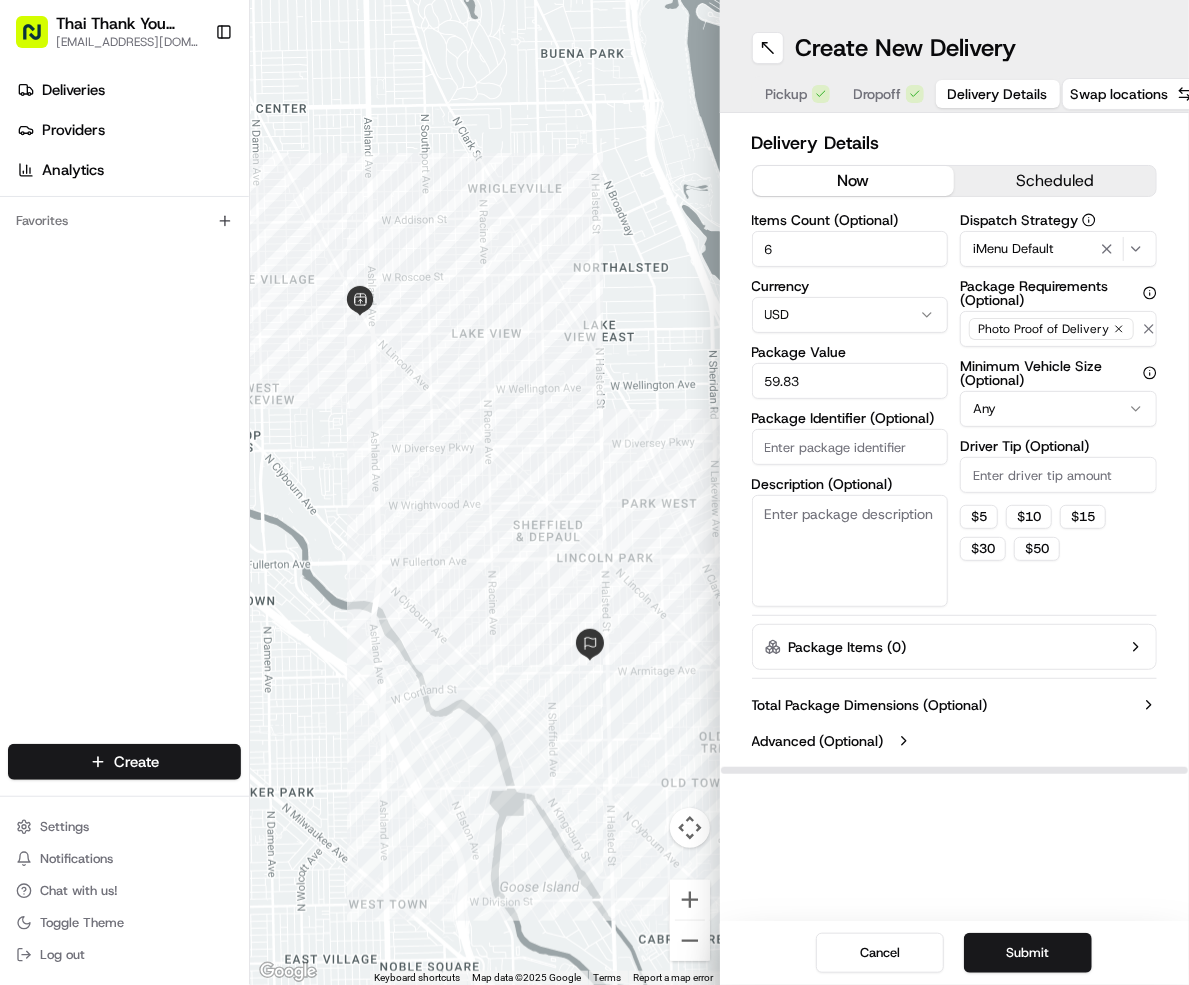 click on "Total Package Dimensions (Optional) Advanced (Optional)" at bounding box center (955, 723) 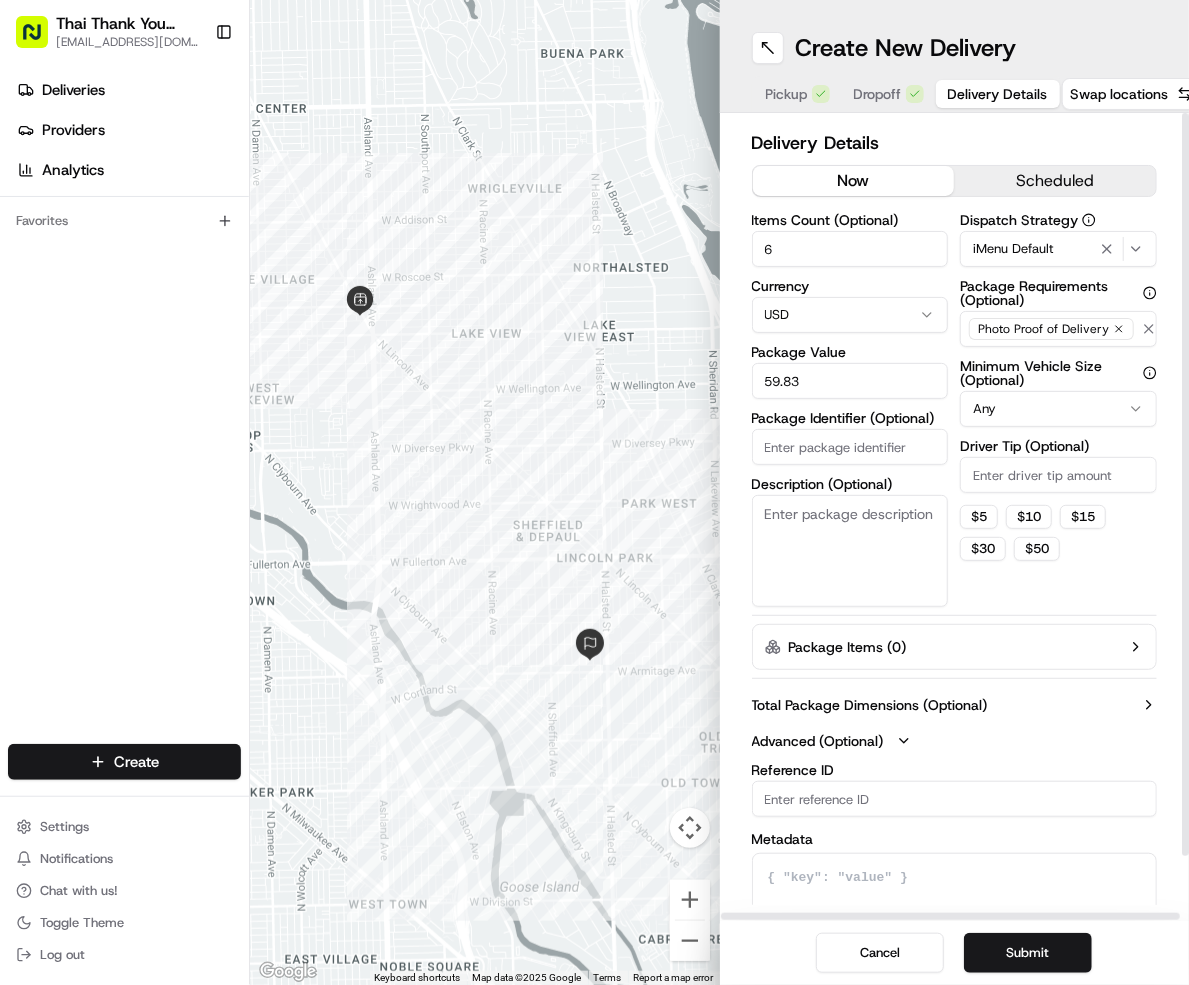 click on "Total Package Dimensions (Optional)" at bounding box center (870, 705) 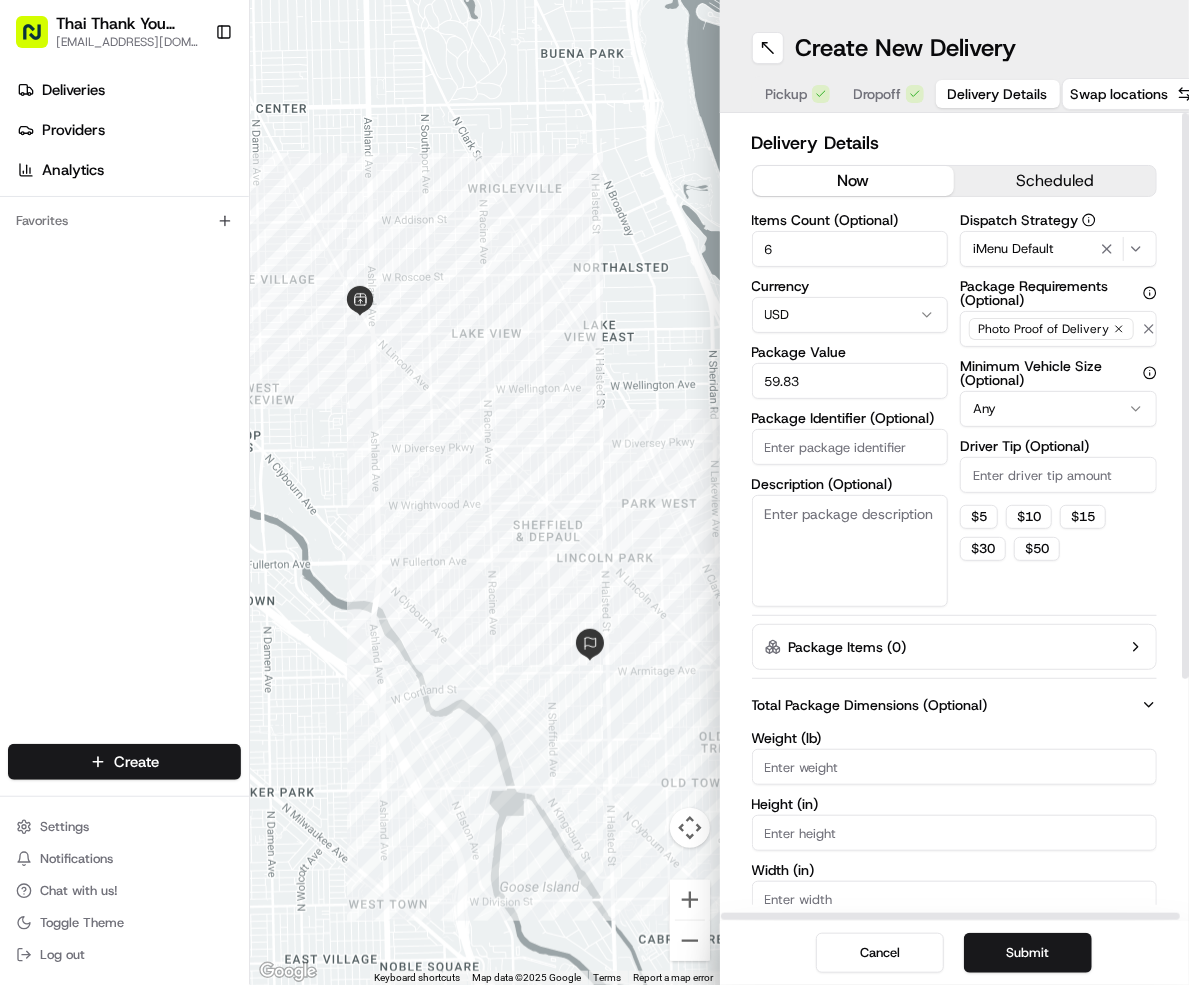 click on "Description (Optional)" at bounding box center [850, 551] 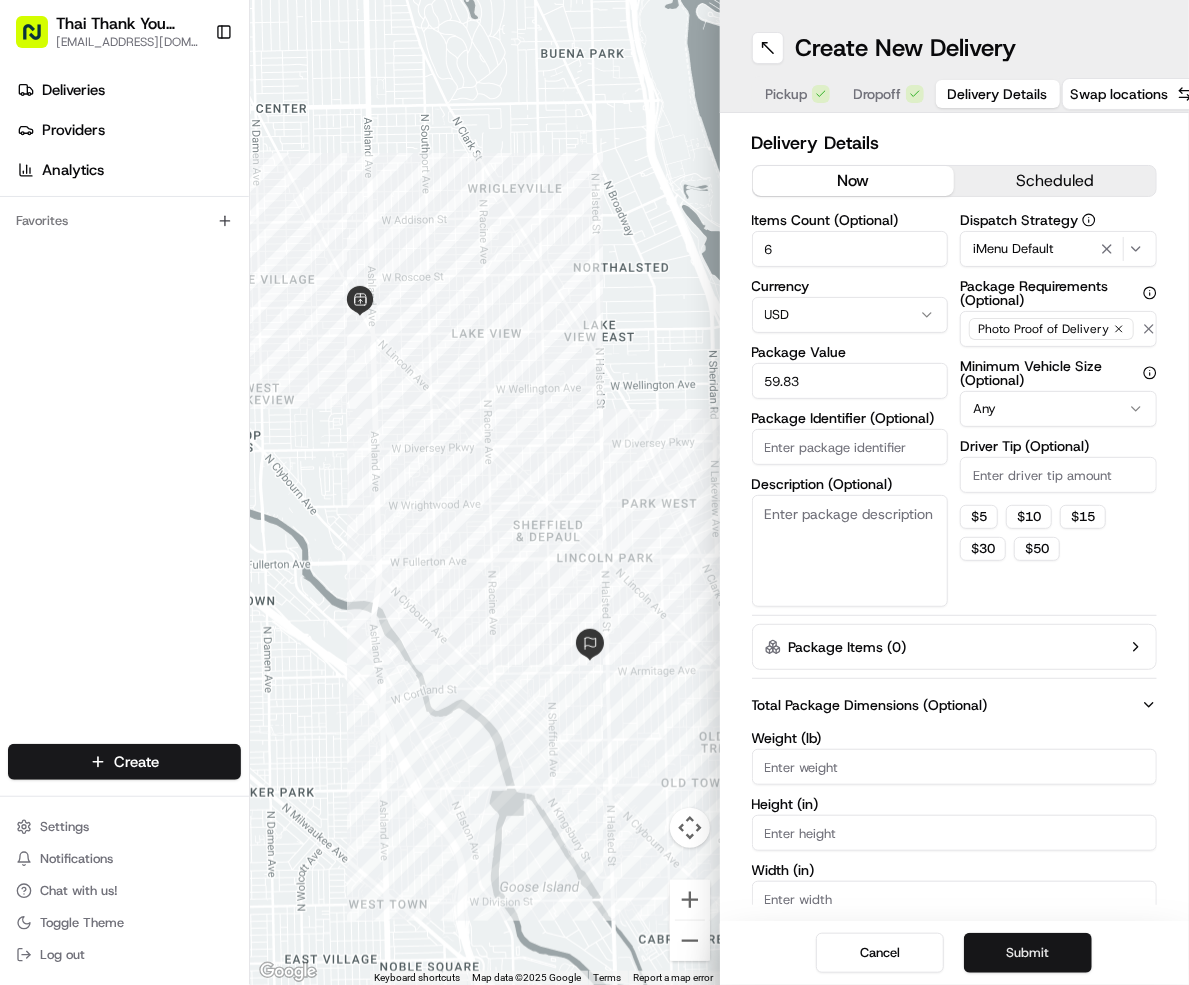 click on "Submit" at bounding box center [1028, 953] 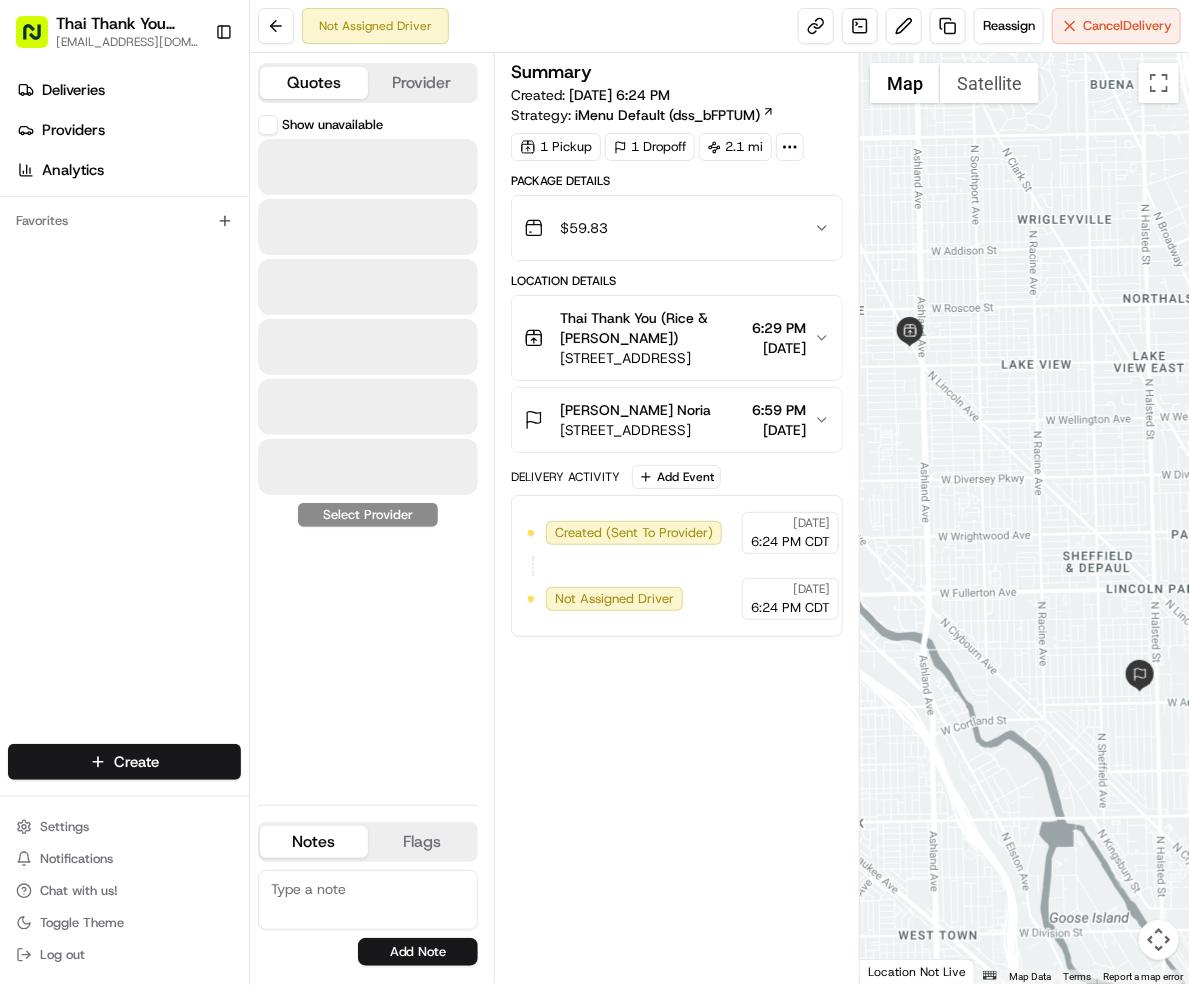 click on "Quotes" at bounding box center (314, 83) 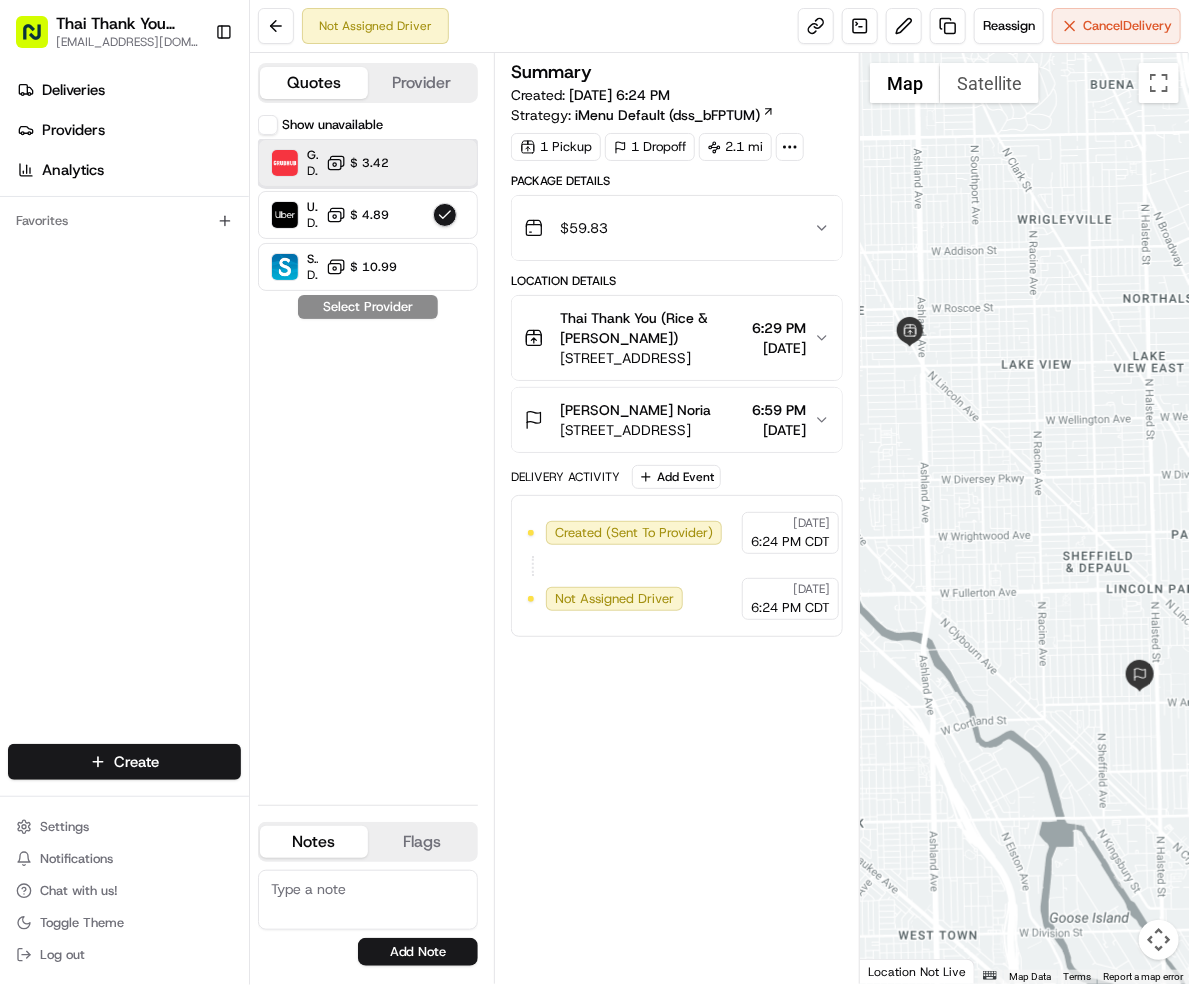 click on "Grubhub Dropoff ETA   29 minutes $   3.42" at bounding box center (368, 163) 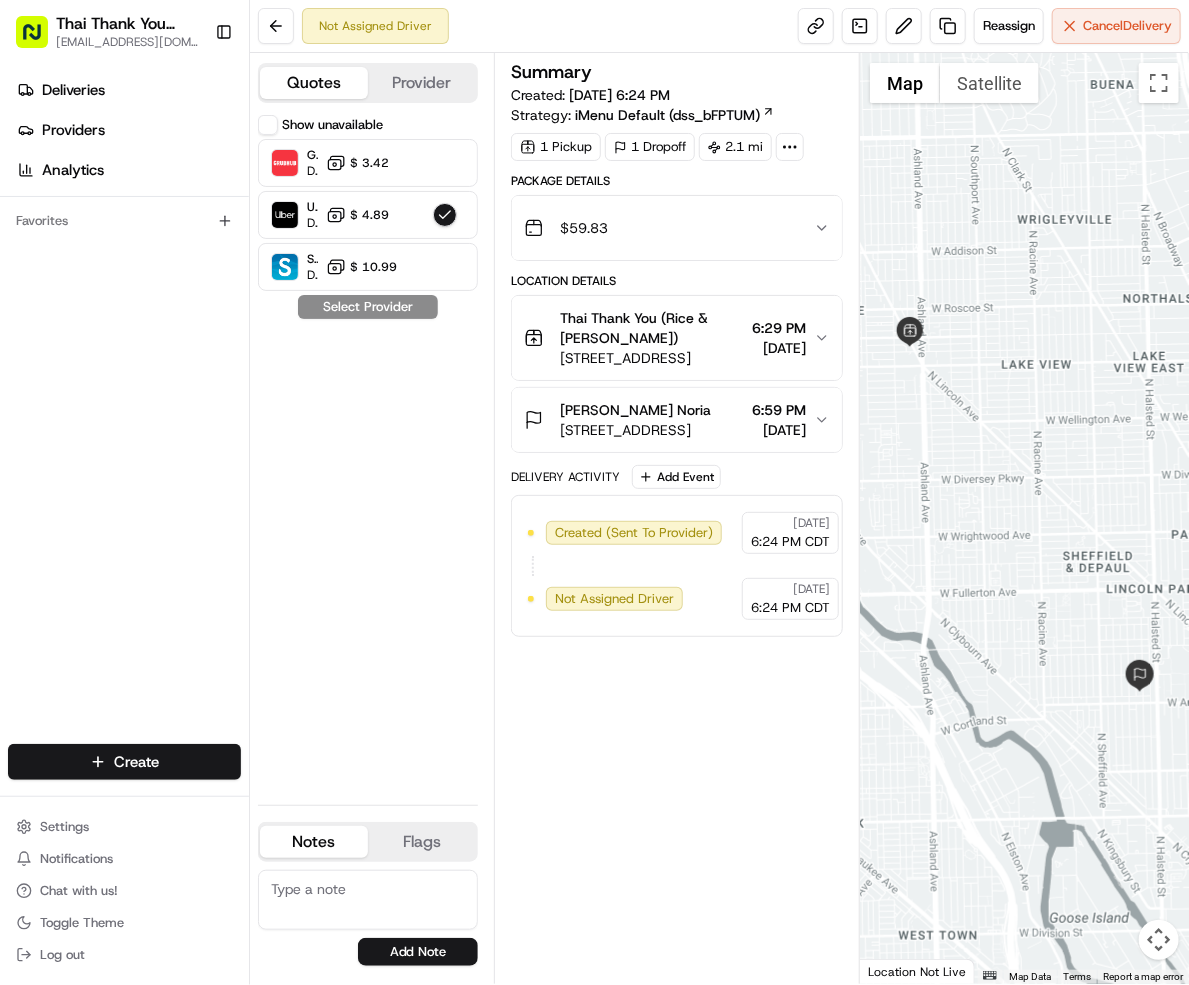 click on "Show unavailable Grubhub Dropoff ETA   29 minutes $   3.42 Uber Dropoff ETA   31 minutes $   4.89 Skipcart Dropoff ETA   30 minutes $   10.99 Select Provider" at bounding box center (368, 452) 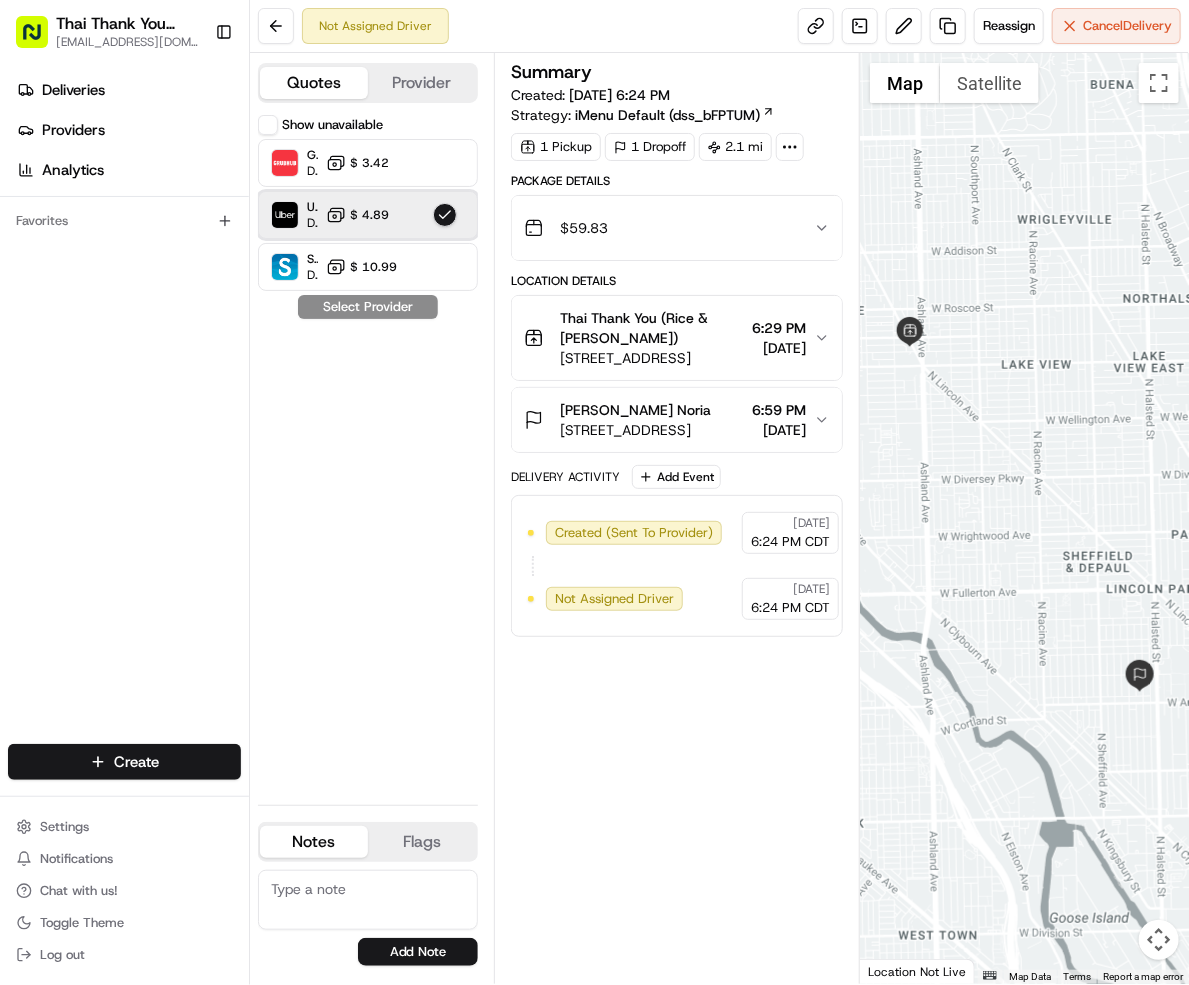 click on "Uber Dropoff ETA   31 minutes $   4.89" at bounding box center (368, 215) 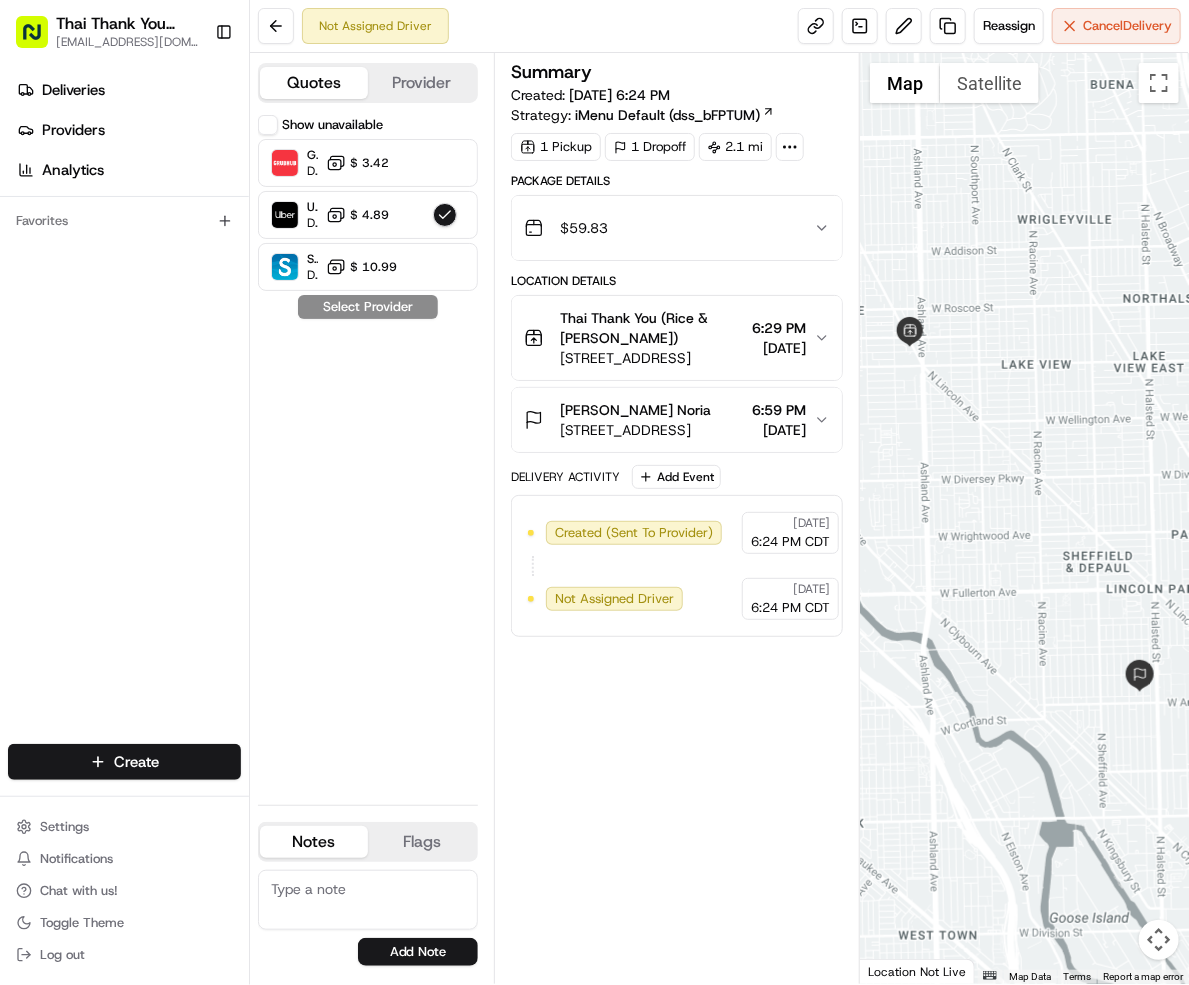 click on "Show unavailable Grubhub Dropoff ETA   29 minutes $   3.42 Uber Dropoff ETA   31 minutes $   4.89 Skipcart Dropoff ETA   30 minutes $   10.99 Select Provider" at bounding box center (368, 452) 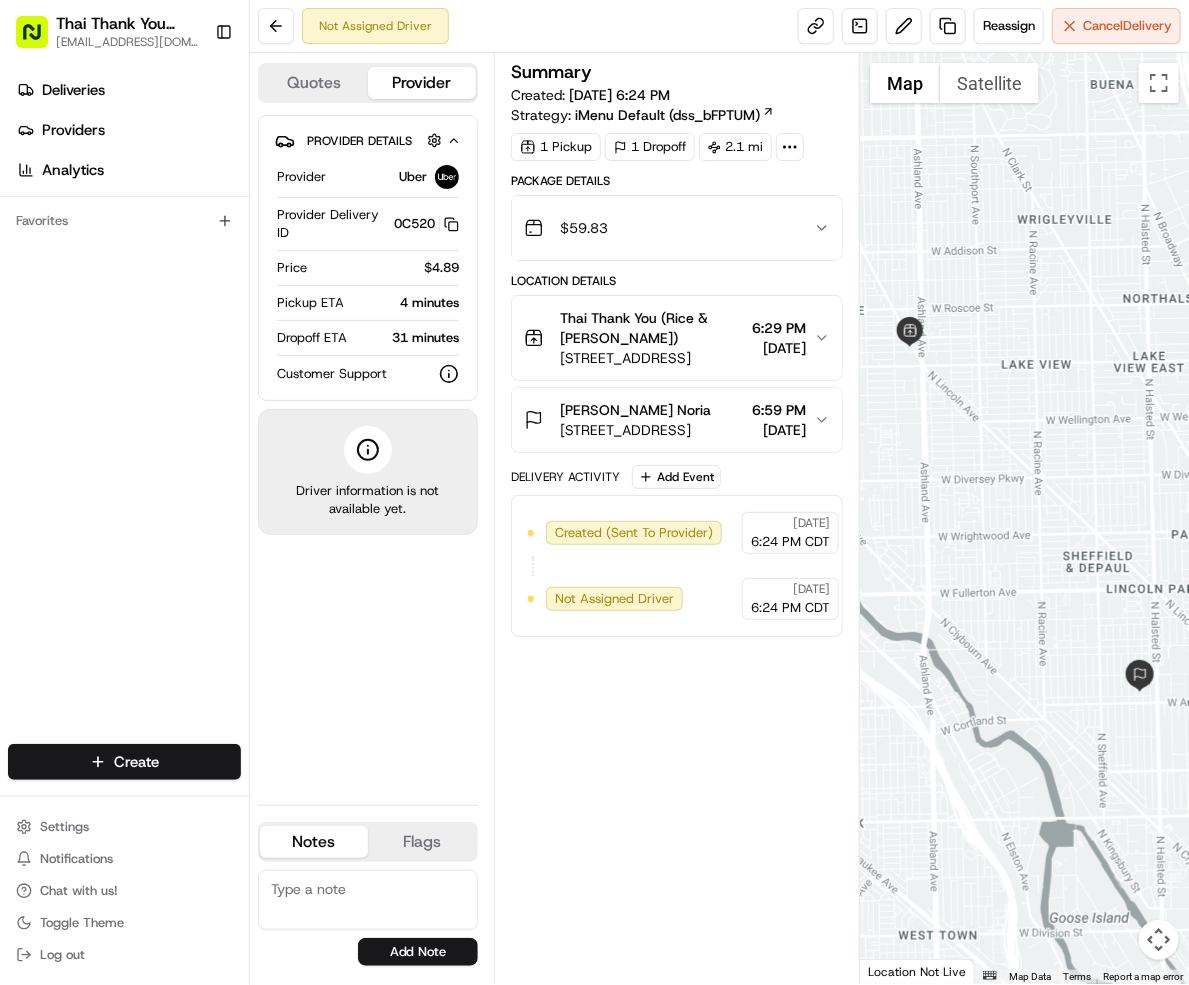 click on "Summary Created:   07/11/2025 6:24 PM Strategy:   iMenu Default (dss_bFPTUM) 1   Pickup 1   Dropoff 2.1 mi Package Details $ 59.83 Location Details Thai Thank You (Rice & Noodles) 3248 N Lincoln Ave, Chicago, IL 60657, US 6:29 PM 07/11/2025 Noria Noria Noria 2022 N Dayton St, Chicago, IL 60614, USA 6:59 PM 07/11/2025 Delivery Activity Add Event Created (Sent To Provider) Uber 07/11/2025 6:24 PM CDT Not Assigned Driver Uber 07/11/2025 6:24 PM CDT" at bounding box center [677, 518] 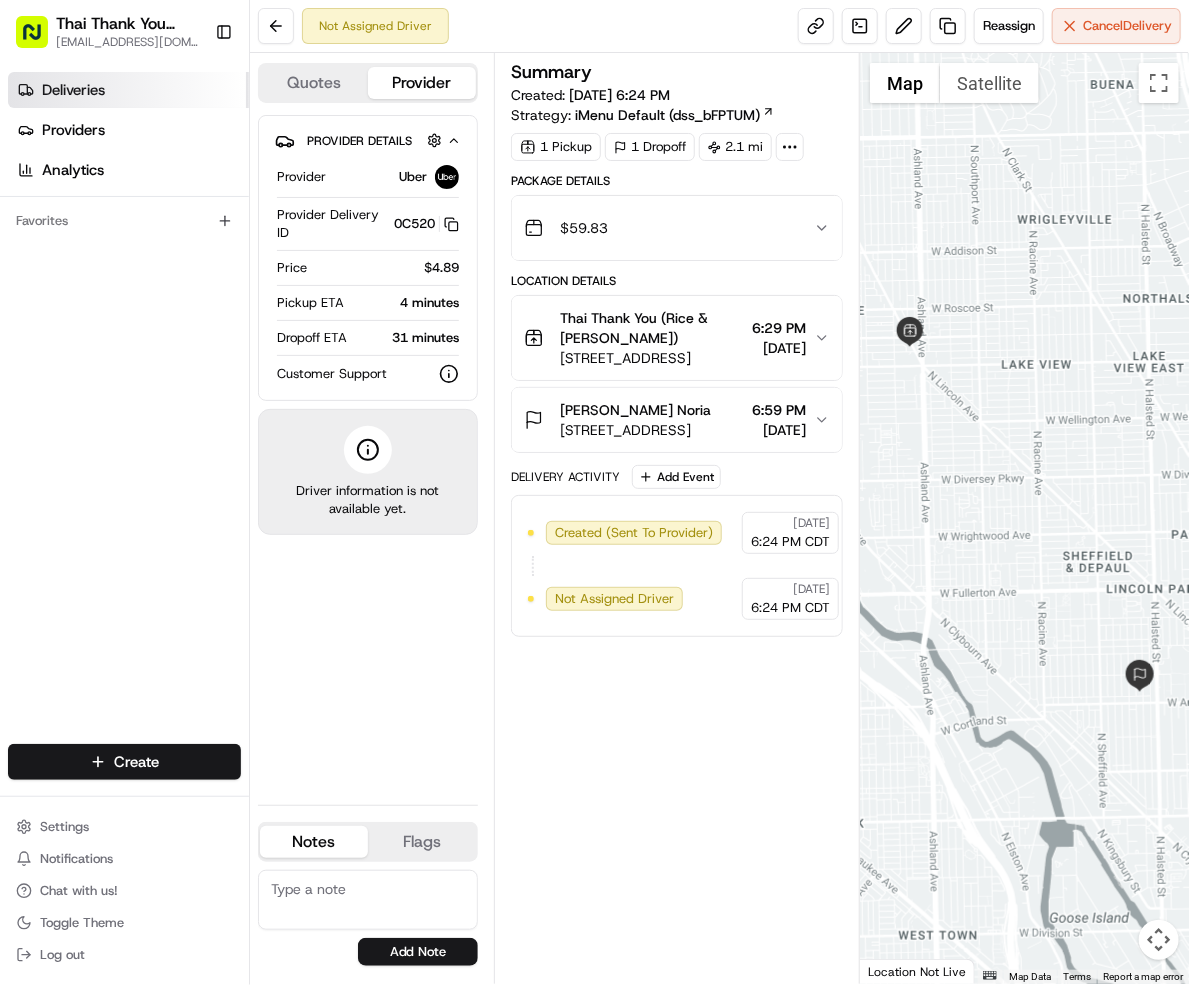 click on "Deliveries" at bounding box center (128, 90) 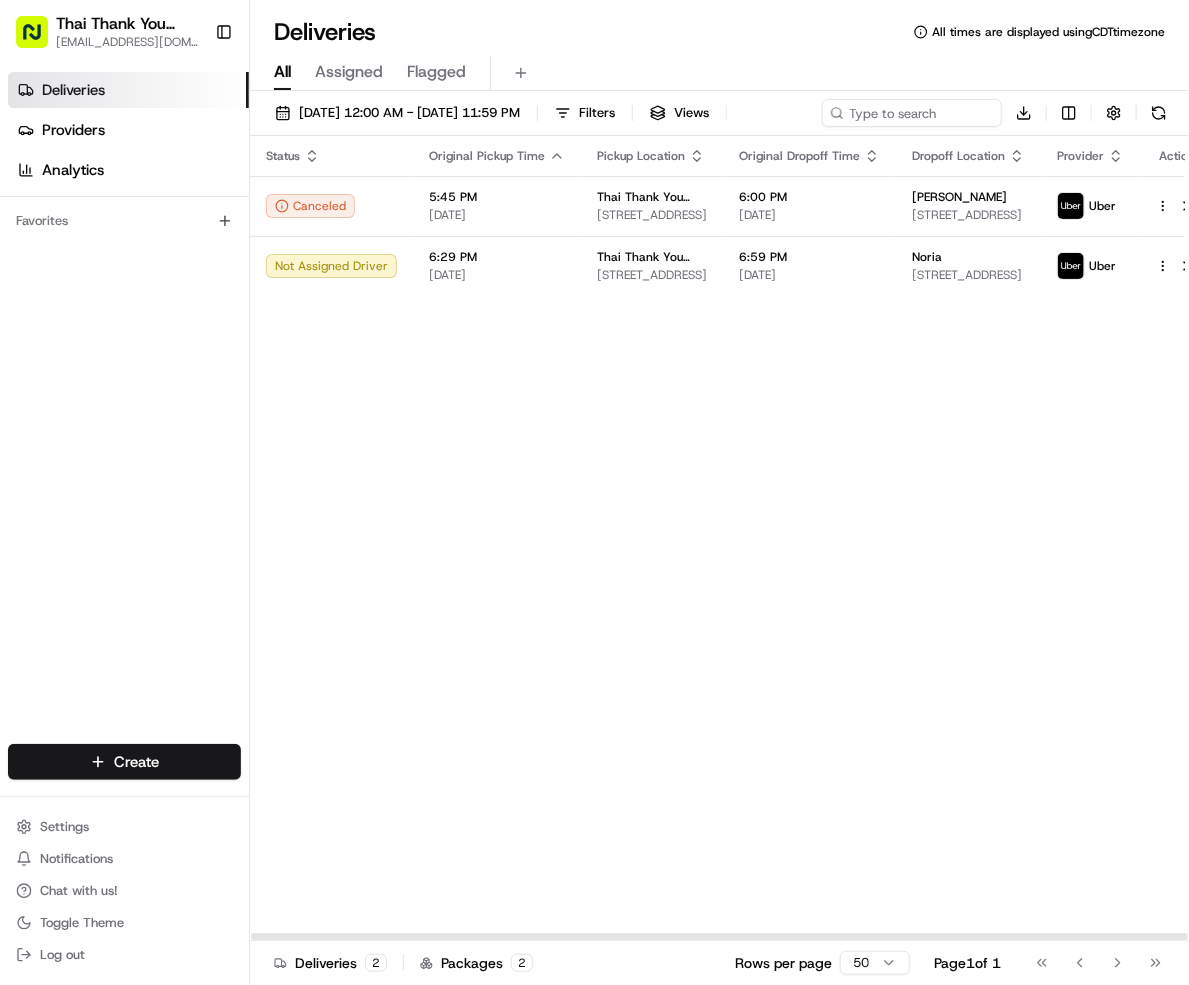 click on "Status Original Pickup Time Pickup Location Original Dropoff Time Dropoff Location Provider Action Canceled 5:45 PM [DATE] Thai Thank You Rice & Noodles [STREET_ADDRESS] 6:00 PM [DATE] [PERSON_NAME] [STREET_ADDRESS] [GEOGRAPHIC_DATA] Not Assigned Driver 6:29 PM [DATE] Thai Thank You (Rice & Noodles) [STREET_ADDRESS] 6:59 PM [DATE] [GEOGRAPHIC_DATA] [STREET_ADDRESS]" at bounding box center (732, 538) 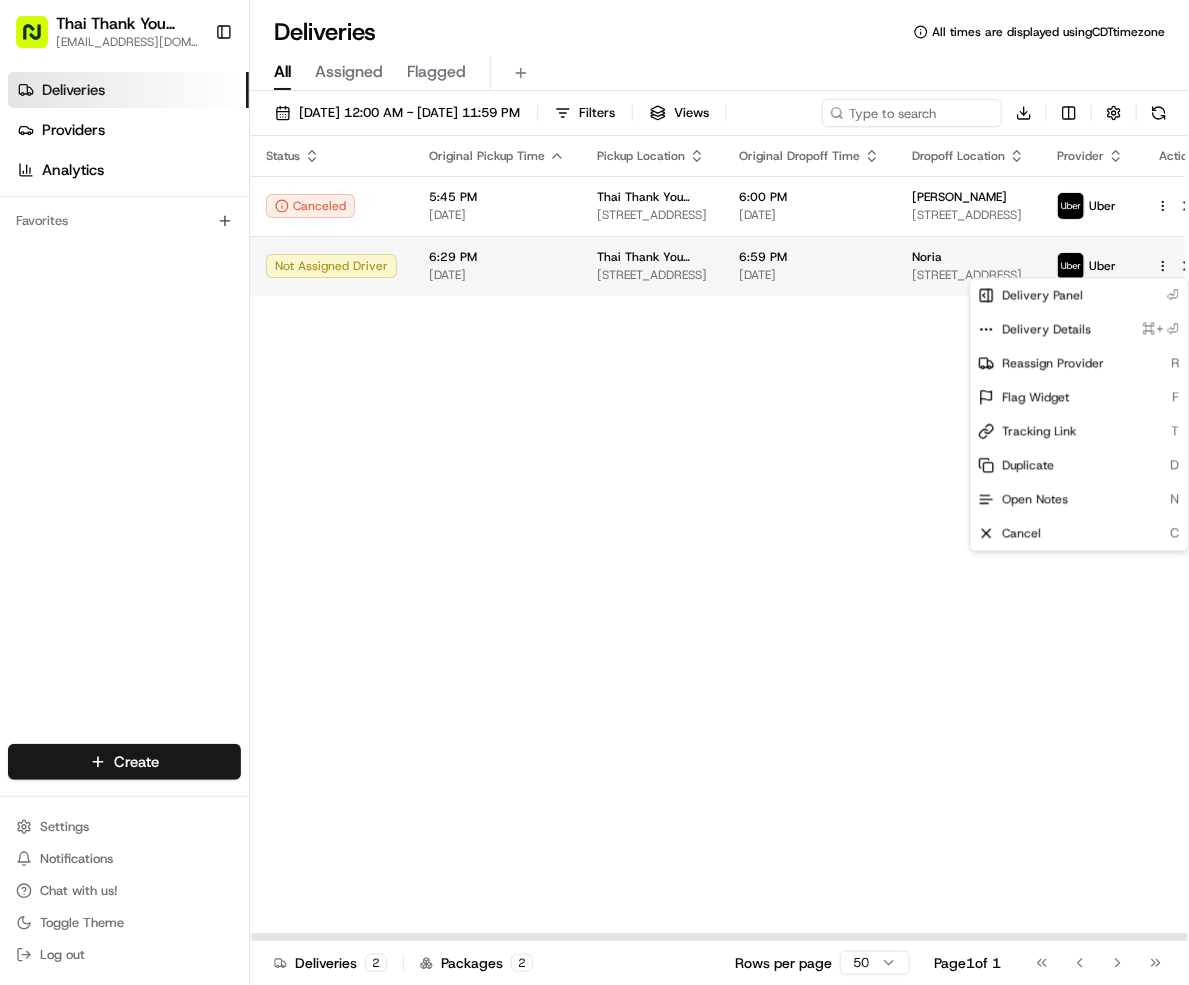 click on "Thai Thank You Rice & Noodles boontongkum@yahoo.com Toggle Sidebar Deliveries Providers Analytics Favorites Main Menu Members & Organization Organization Users Roles Preferences Customization Tracking Orchestration Automations Dispatch Strategy Locations Pickup Locations Dropoff Locations Billing Billing Refund Requests Integrations Notification Triggers Webhooks API Keys Request Logs Create Settings Notifications Chat with us! Toggle Theme Log out Deliveries All times are displayed using  CDT  timezone All Assigned Flagged 07/11/2025 12:00 AM - 07/11/2025 11:59 PM Filters Views Download Status Original Pickup Time Pickup Location Original Dropoff Time Dropoff Location Provider Action Canceled 5:45 PM 07/11/2025 Thai Thank You Rice & Noodles 3248 N Lincoln Ave, Chicago, IL 60657, USA 6:00 PM 07/11/2025 Simon Ta 2721 W Belmont Ave, Chicago, IL 60618, USA Uber Not Assigned Driver 6:29 PM 07/11/2025 Thai Thank You (Rice & Noodles) 3248 N Lincoln Ave, Chicago, IL 60657, US 6:59 PM 07/11/2025 Noria" at bounding box center (594, 492) 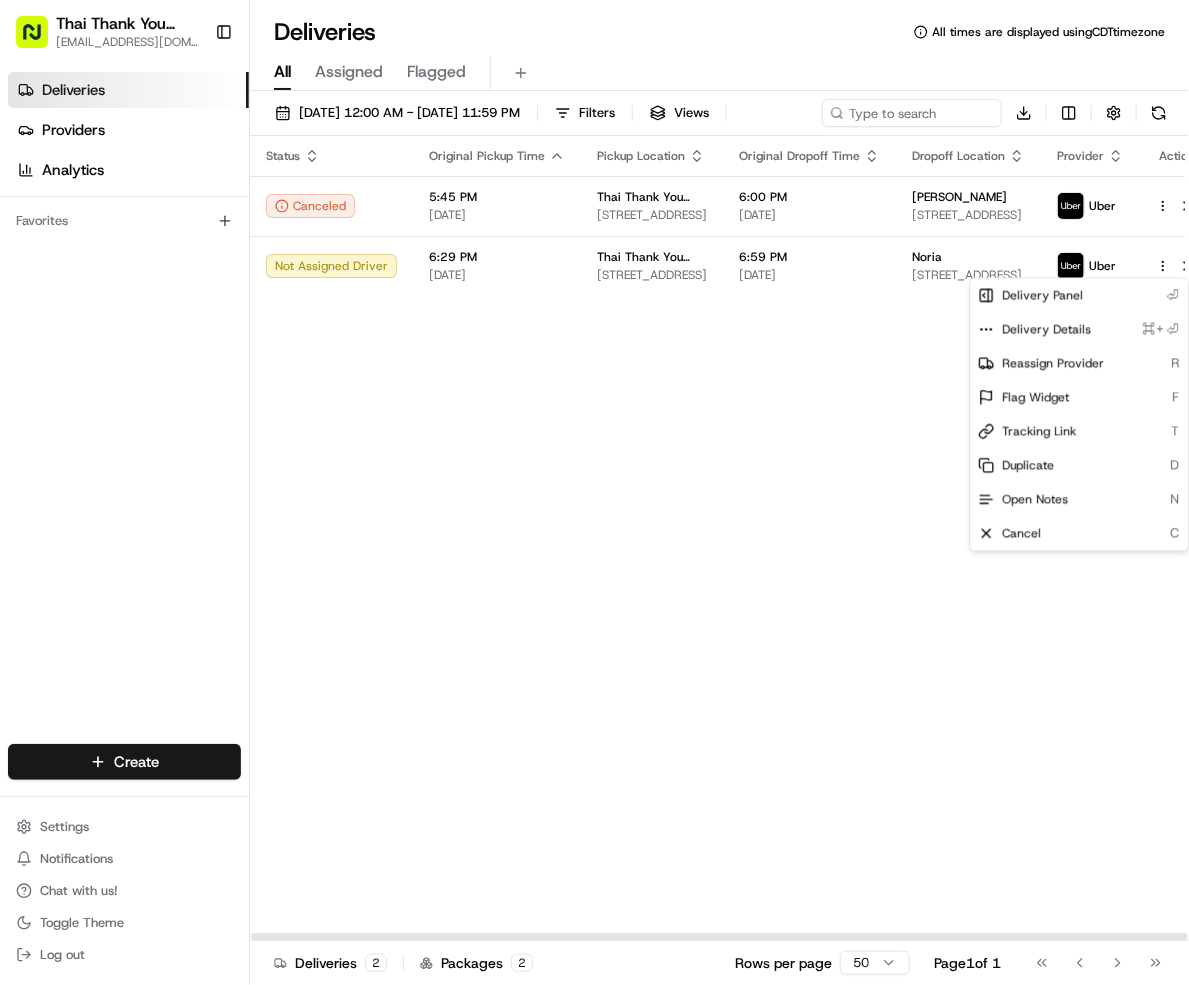 click on "Thai Thank You Rice & Noodles boontongkum@yahoo.com Toggle Sidebar Deliveries Providers Analytics Favorites Main Menu Members & Organization Organization Users Roles Preferences Customization Tracking Orchestration Automations Dispatch Strategy Locations Pickup Locations Dropoff Locations Billing Billing Refund Requests Integrations Notification Triggers Webhooks API Keys Request Logs Create Settings Notifications Chat with us! Toggle Theme Log out Deliveries All times are displayed using  CDT  timezone All Assigned Flagged 07/11/2025 12:00 AM - 07/11/2025 11:59 PM Filters Views Download Status Original Pickup Time Pickup Location Original Dropoff Time Dropoff Location Provider Action Canceled 5:45 PM 07/11/2025 Thai Thank You Rice & Noodles 3248 N Lincoln Ave, Chicago, IL 60657, USA 6:00 PM 07/11/2025 Simon Ta 2721 W Belmont Ave, Chicago, IL 60618, USA Uber Not Assigned Driver 6:29 PM 07/11/2025 Thai Thank You (Rice & Noodles) 3248 N Lincoln Ave, Chicago, IL 60657, US 6:59 PM 07/11/2025 Noria" at bounding box center (594, 492) 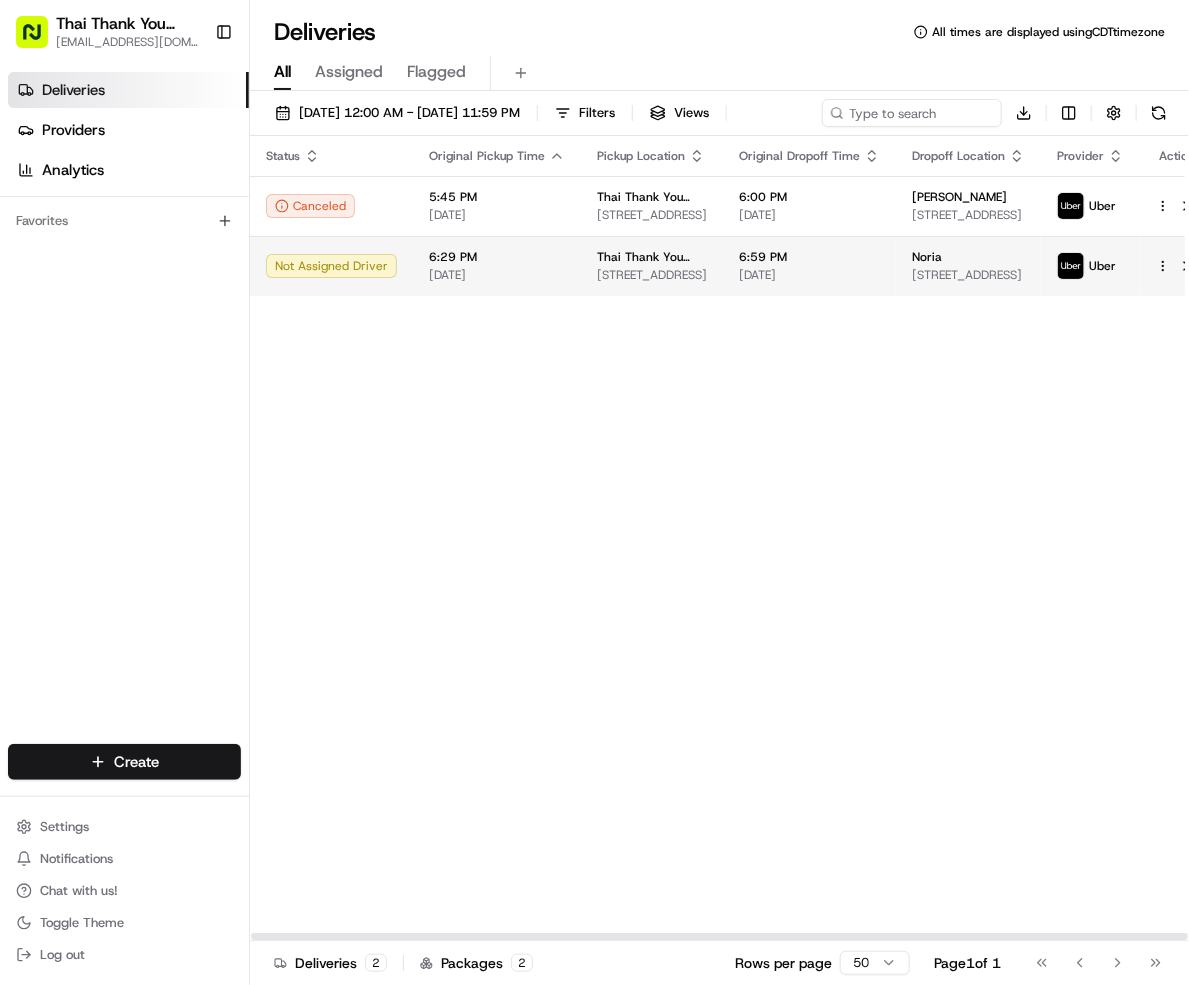 click on "[DATE]" at bounding box center (809, 275) 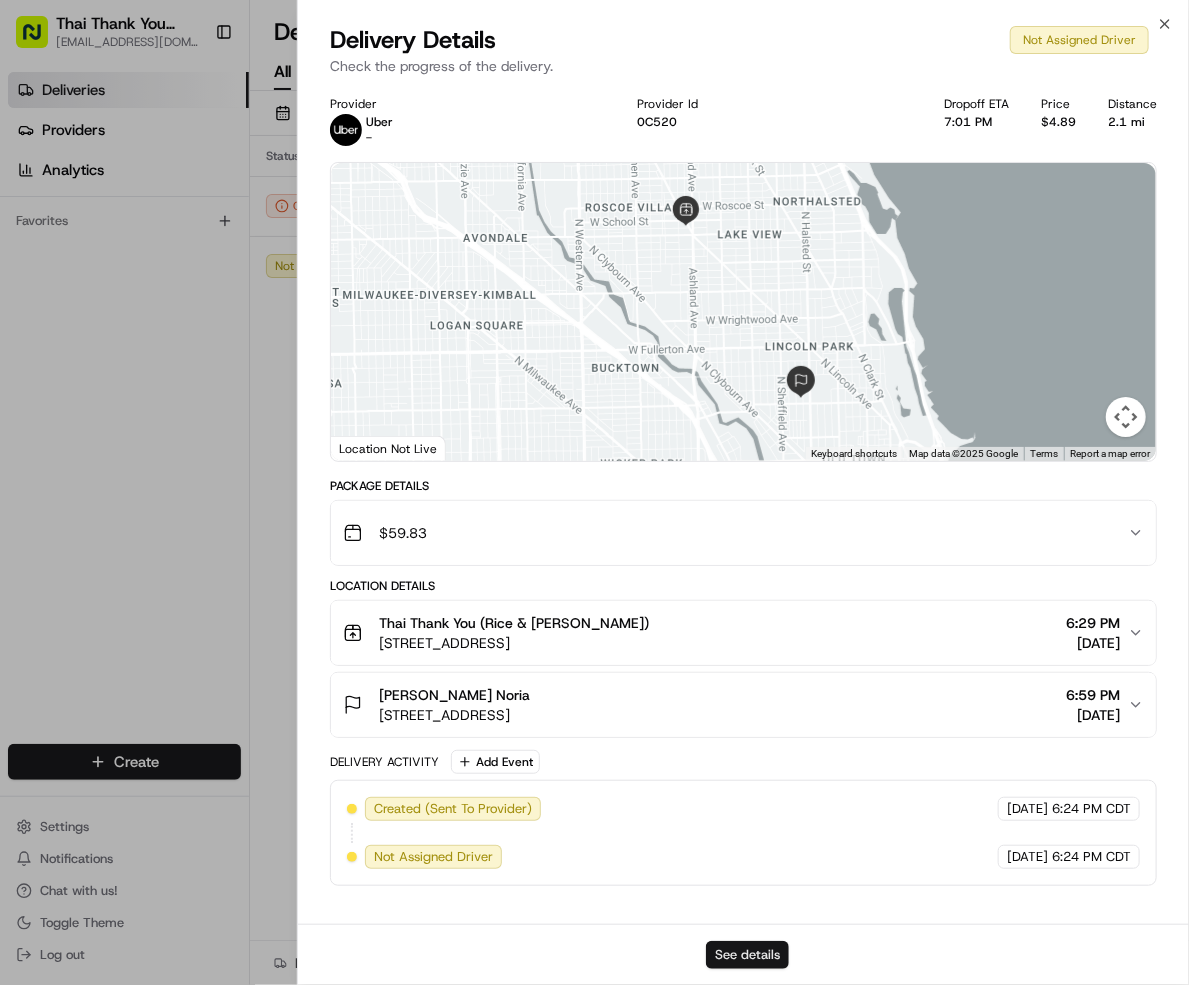 click on "See details" at bounding box center [747, 955] 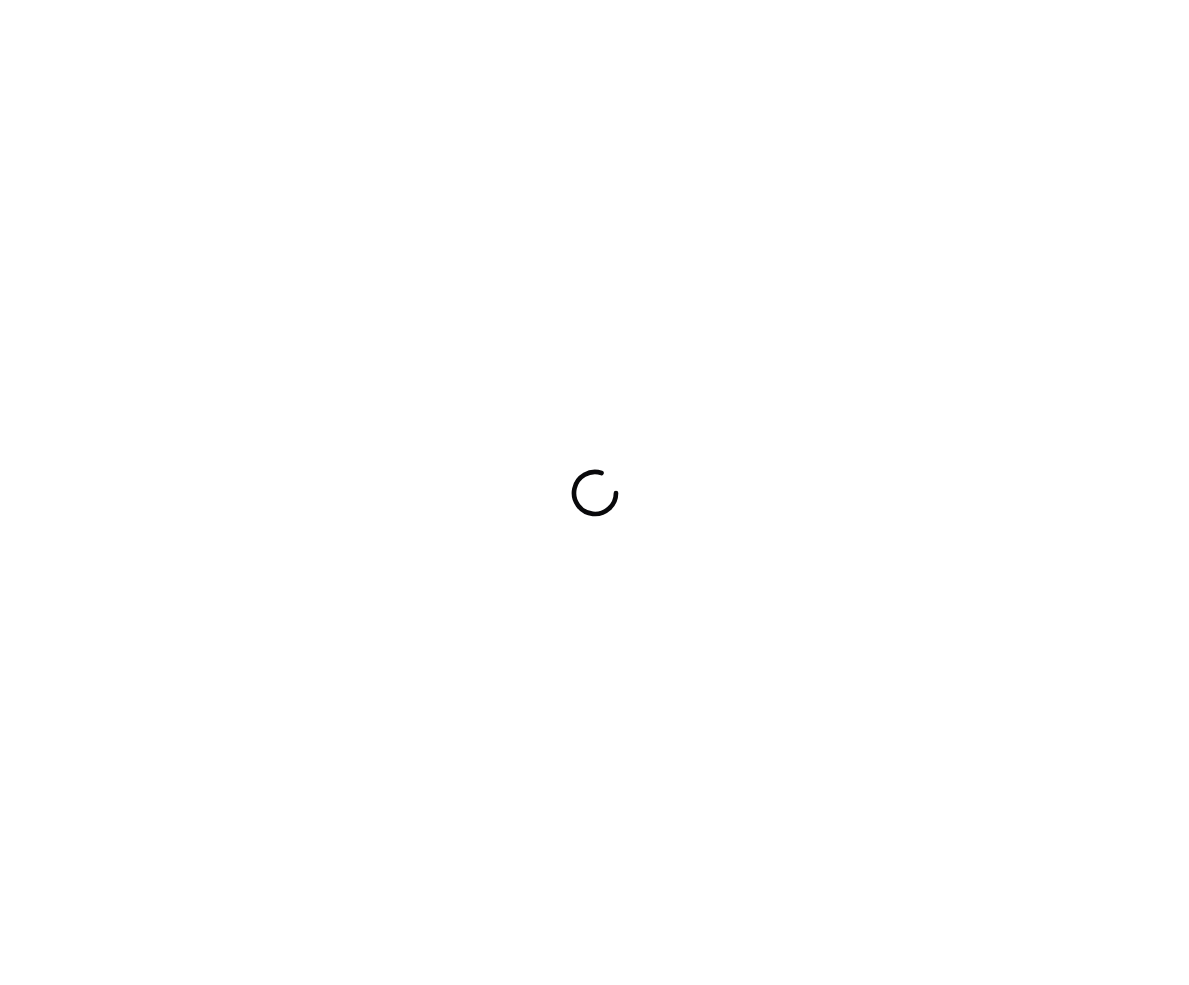 scroll, scrollTop: 0, scrollLeft: 0, axis: both 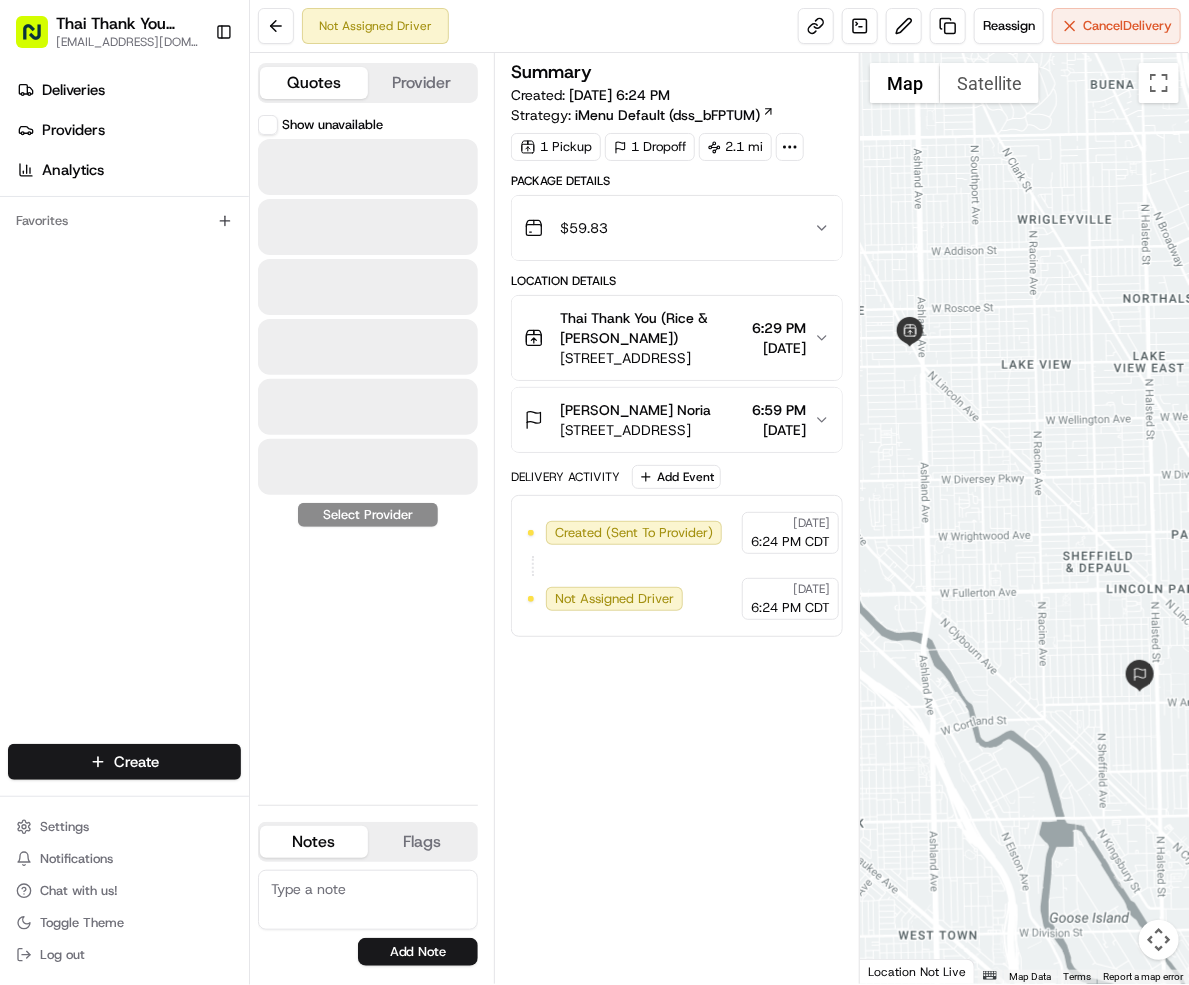 click on "Quotes" at bounding box center [314, 83] 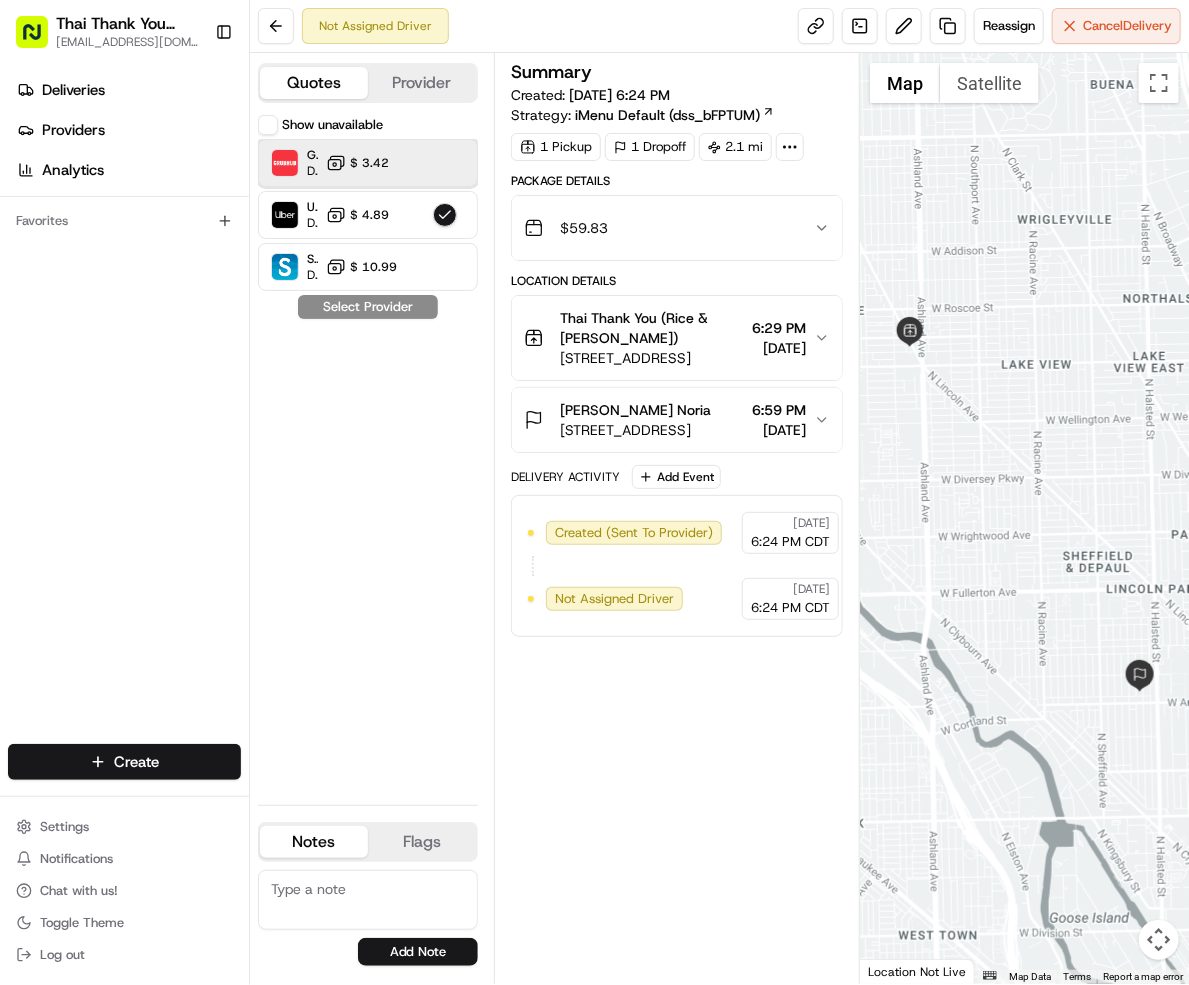 click on "Grubhub" at bounding box center [312, 155] 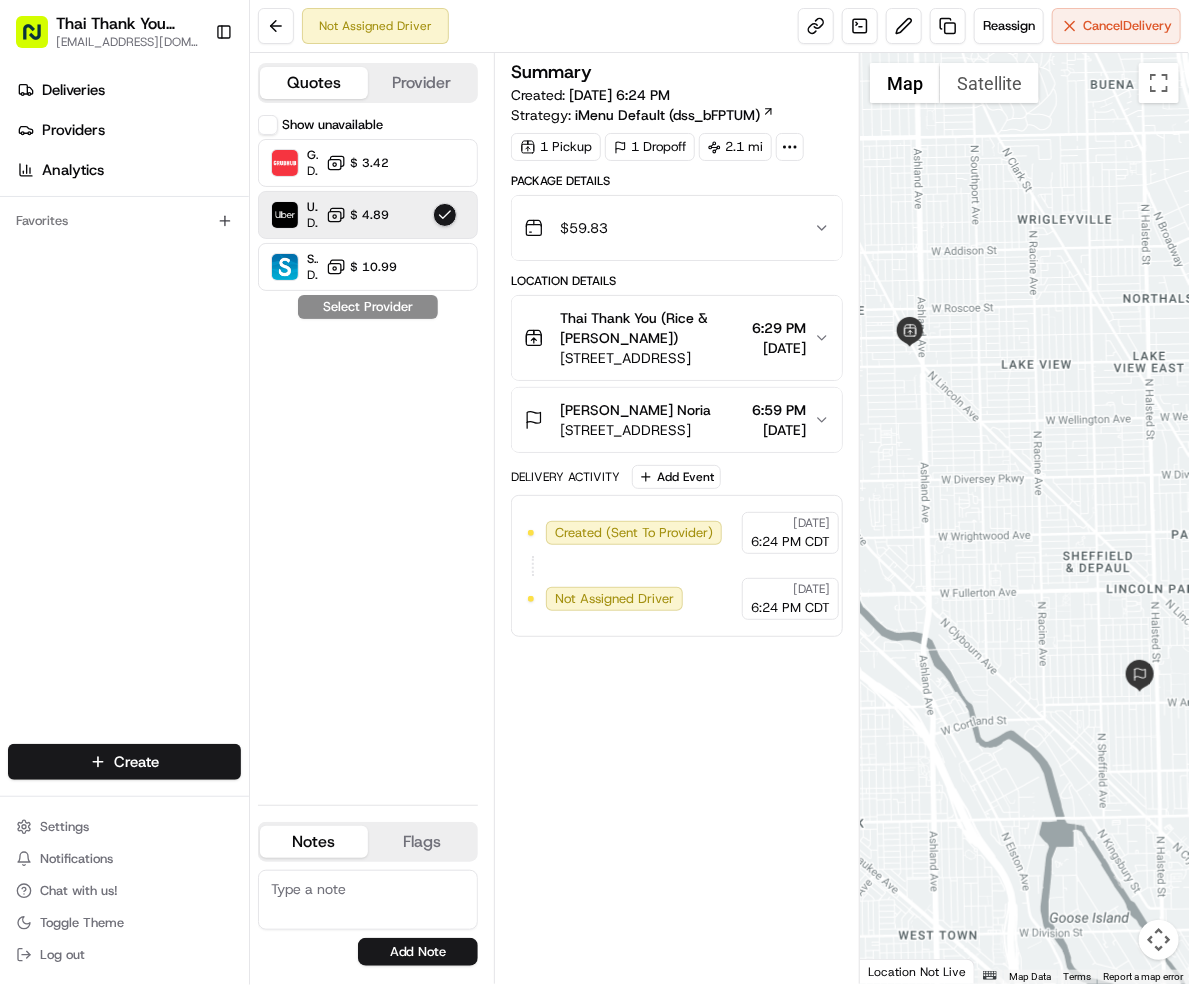 click on "$   4.89" at bounding box center (369, 215) 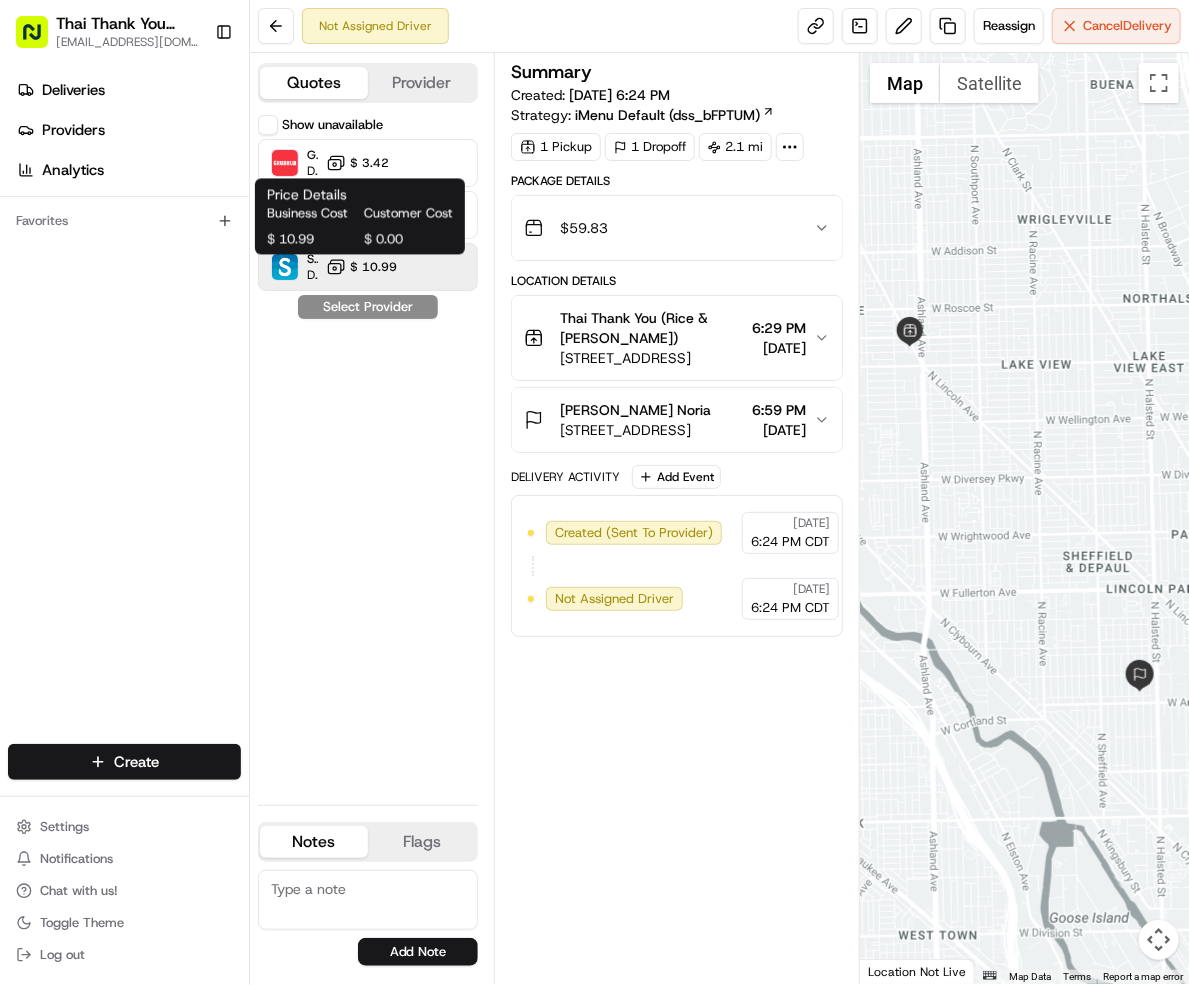 click 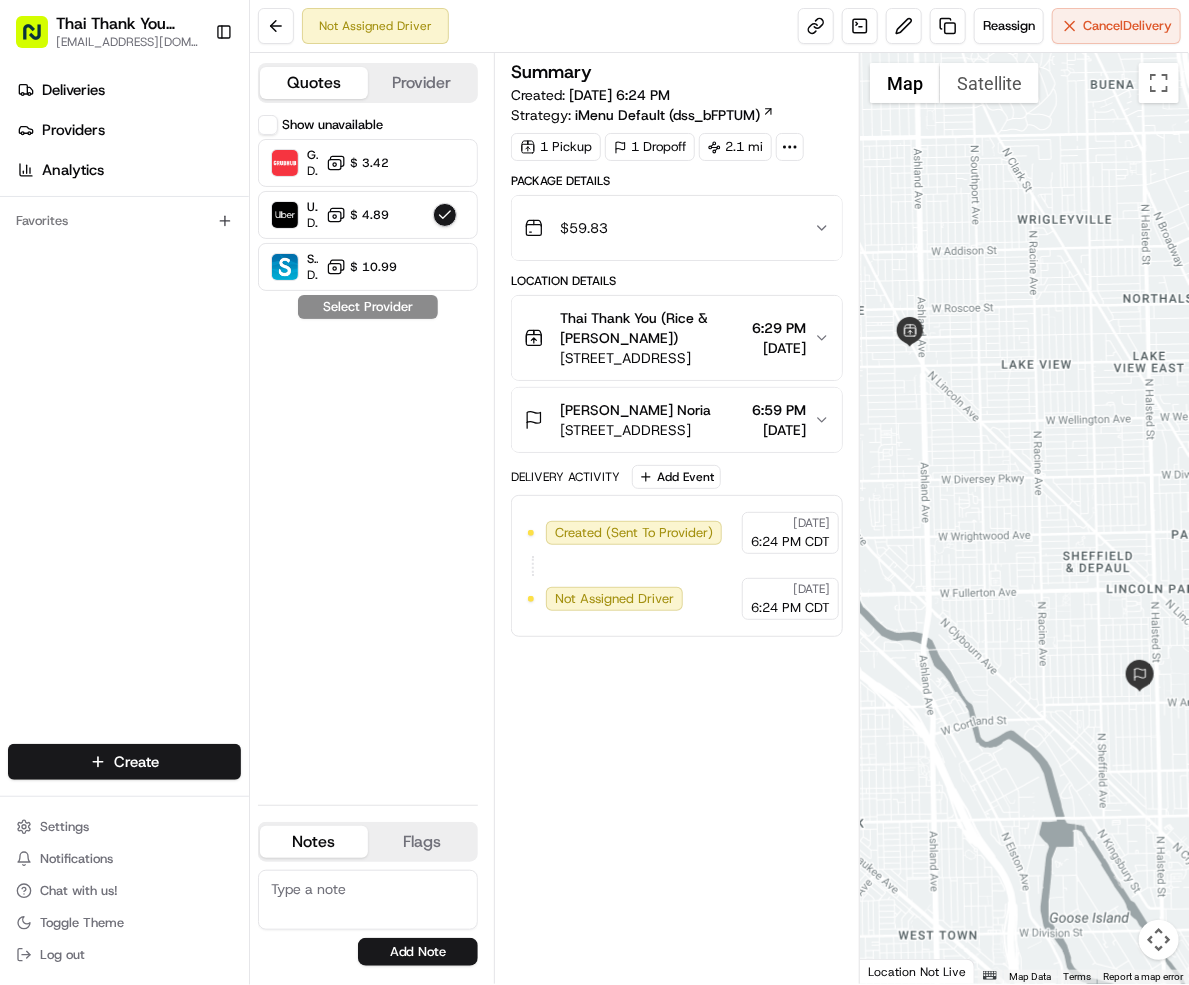 click on "Show unavailable Grubhub Dropoff ETA   29 minutes $   3.42 Uber Dropoff ETA   31 minutes $   4.89 Skipcart Dropoff ETA   30 minutes $   10.99 Select Provider" at bounding box center (368, 452) 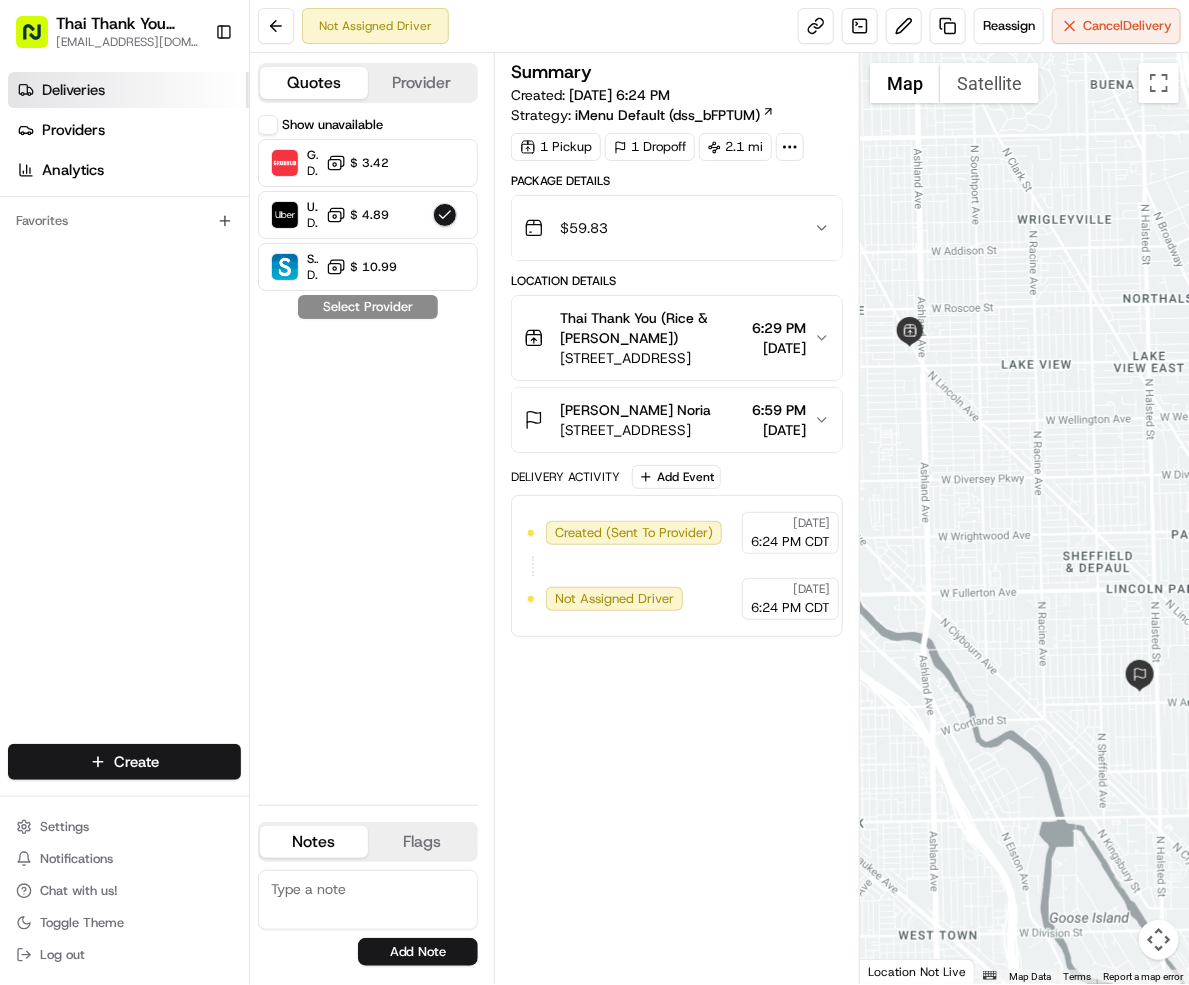 click on "Deliveries" at bounding box center [128, 90] 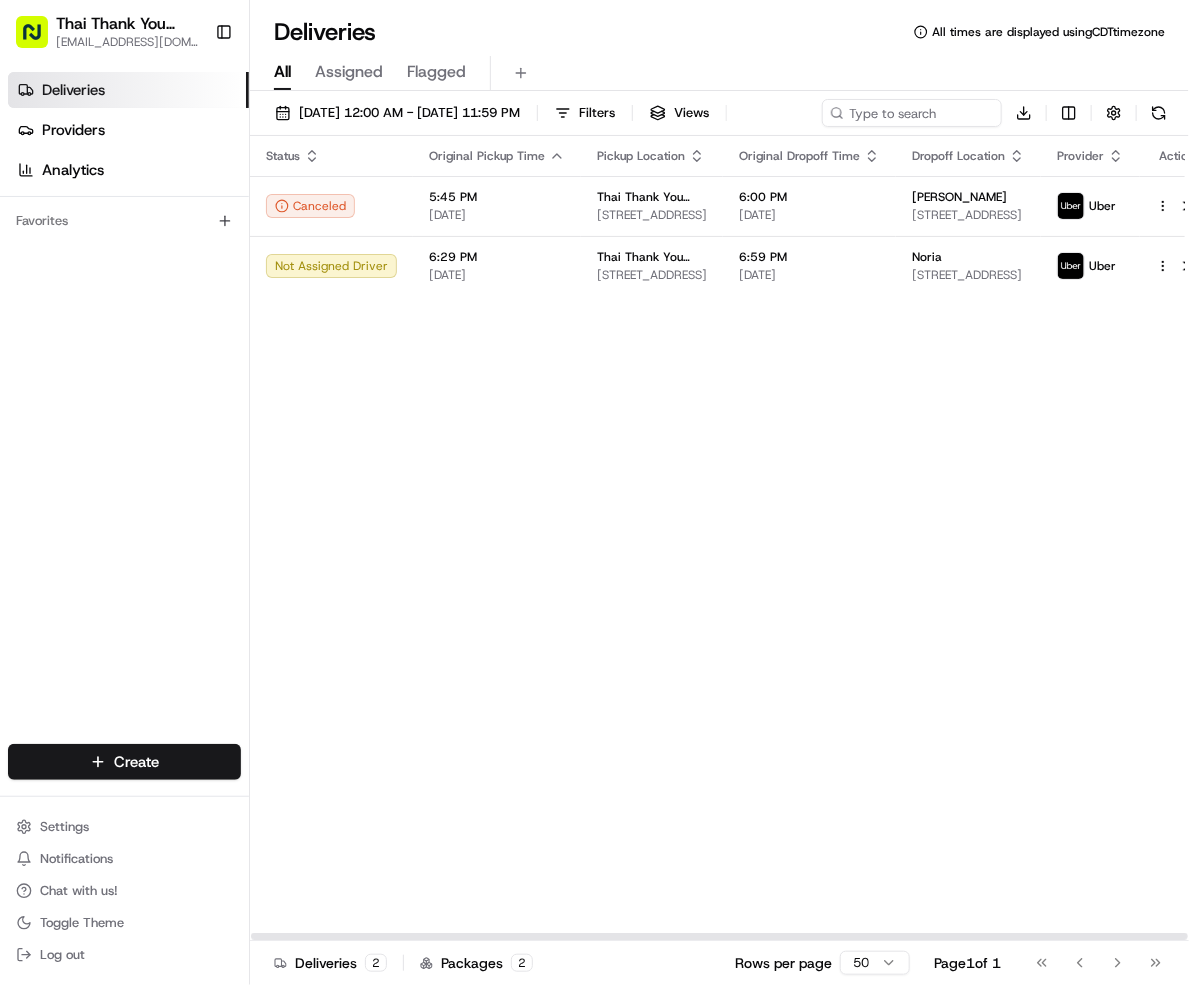 click on "Status Original Pickup Time Pickup Location Original Dropoff Time Dropoff Location Provider Action Canceled 5:45 PM [DATE] Thai Thank You Rice & Noodles [STREET_ADDRESS] 6:00 PM [DATE] [PERSON_NAME] [STREET_ADDRESS] [GEOGRAPHIC_DATA] Not Assigned Driver 6:29 PM [DATE] Thai Thank You (Rice & Noodles) [STREET_ADDRESS] 6:59 PM [DATE] [GEOGRAPHIC_DATA] [STREET_ADDRESS]" at bounding box center (732, 538) 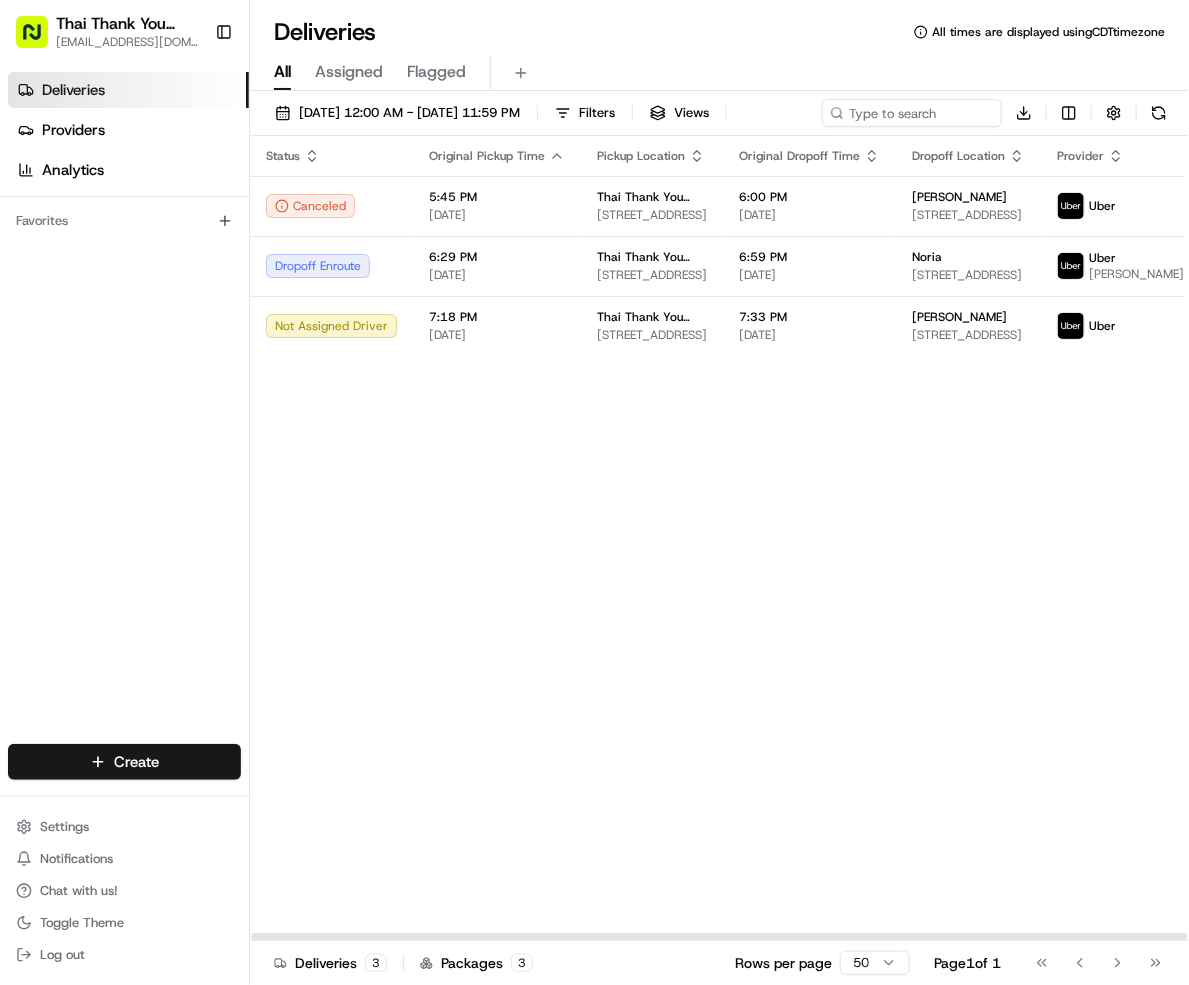click on "Status Original Pickup Time Pickup Location Original Dropoff Time Dropoff Location Provider Action Canceled 5:45 PM [DATE] Thai Thank You Rice & Noodles [STREET_ADDRESS] 6:00 PM [DATE] [PERSON_NAME] [STREET_ADDRESS] Uber Dropoff Enroute 6:29 PM [DATE] Thai Thank You (Rice & Noodles) [STREET_ADDRESS], US 6:59 PM [DATE] [GEOGRAPHIC_DATA] [STREET_ADDRESS] Uber [PERSON_NAME] Not Assigned Driver 7:18 PM [DATE] Thai Thank You Rice & Noodles [STREET_ADDRESS] 7:33 PM [DATE] [PERSON_NAME] [STREET_ADDRESS] Uber" at bounding box center [762, 538] 